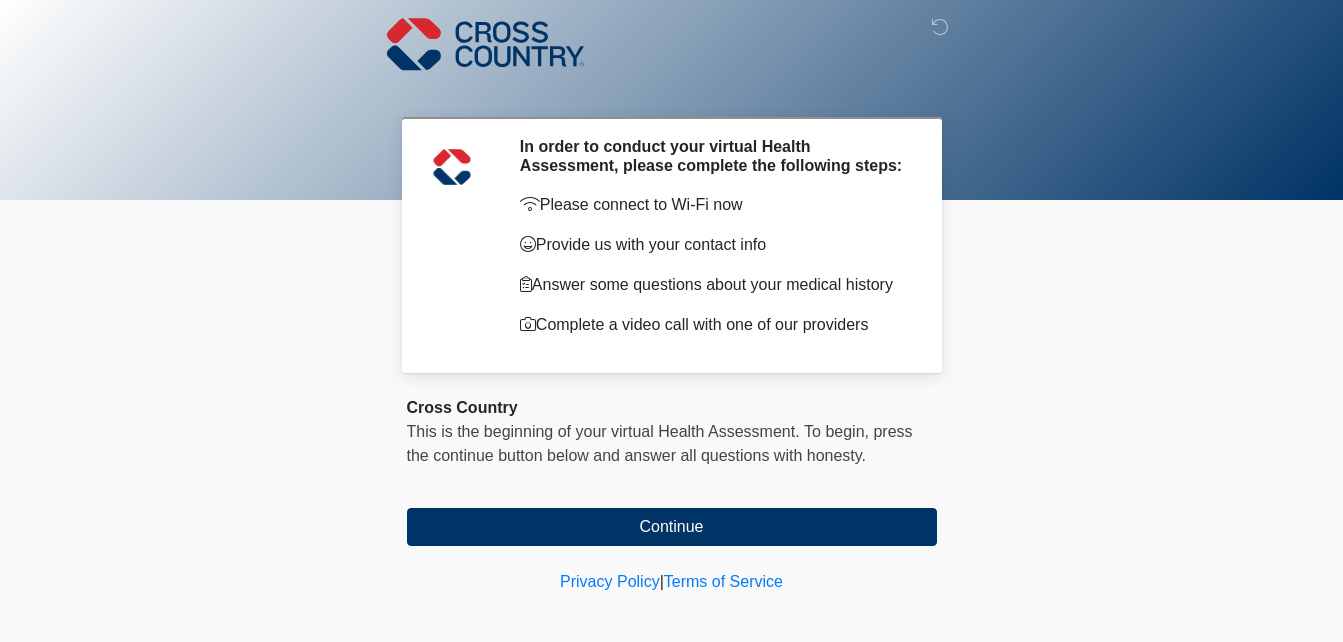 scroll, scrollTop: 0, scrollLeft: 0, axis: both 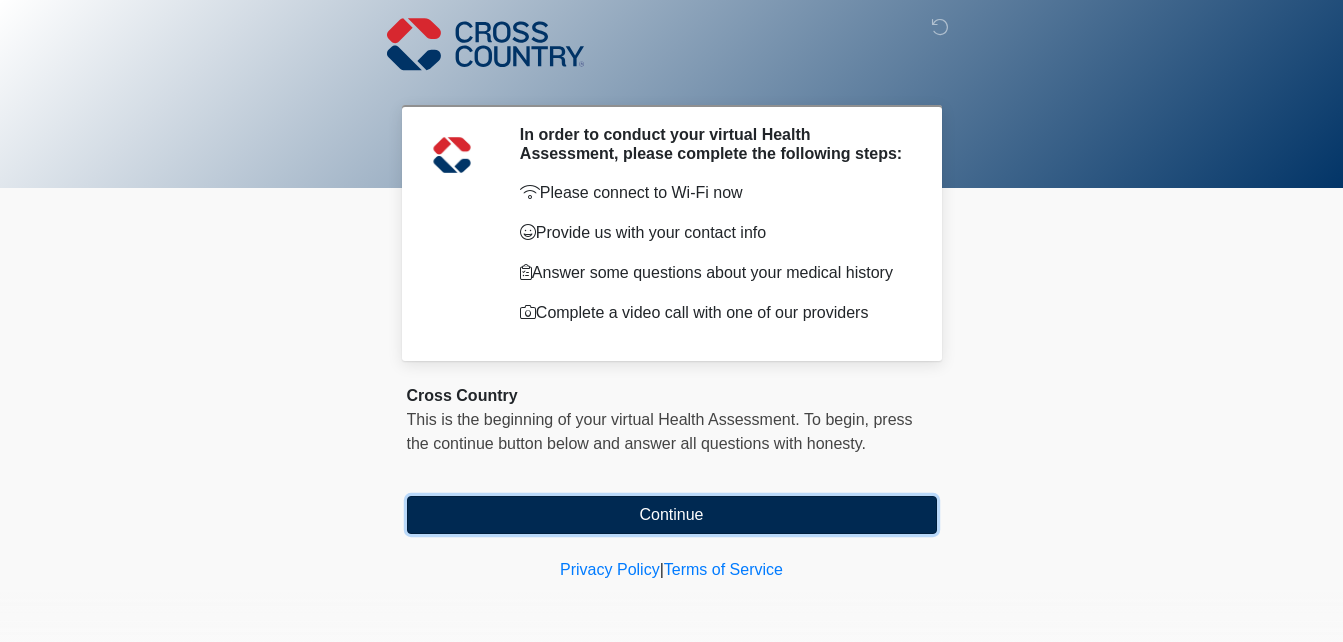 click on "Continue" at bounding box center [672, 515] 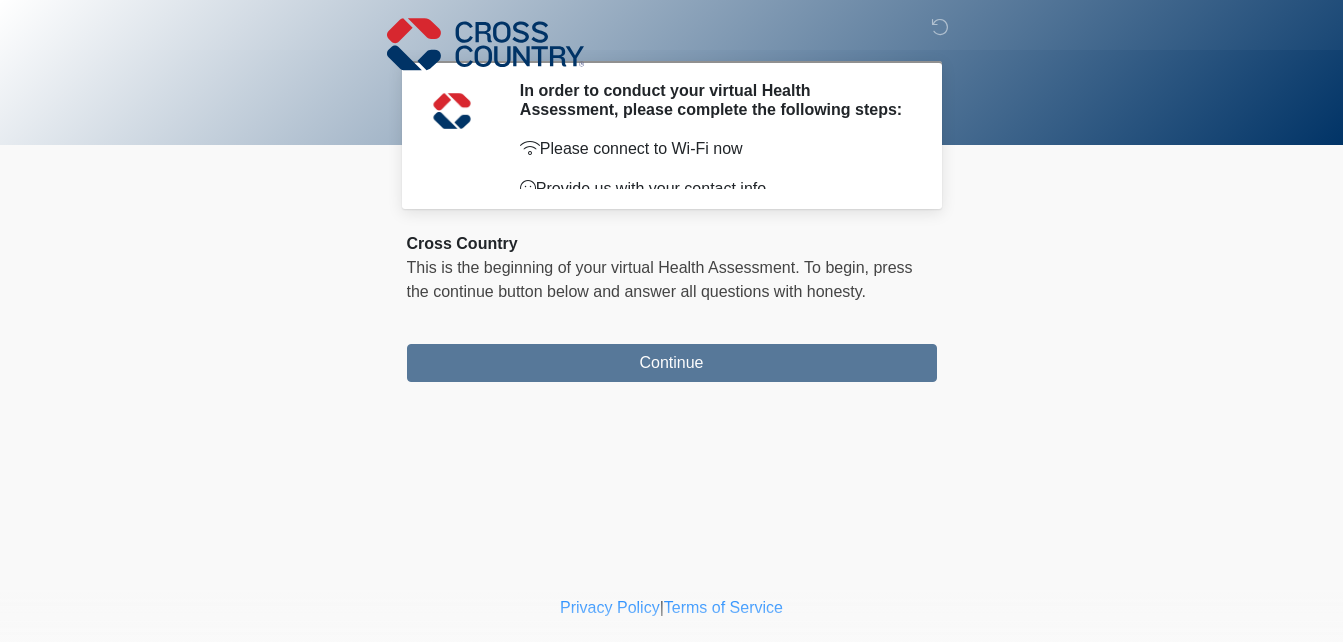 scroll, scrollTop: 0, scrollLeft: 0, axis: both 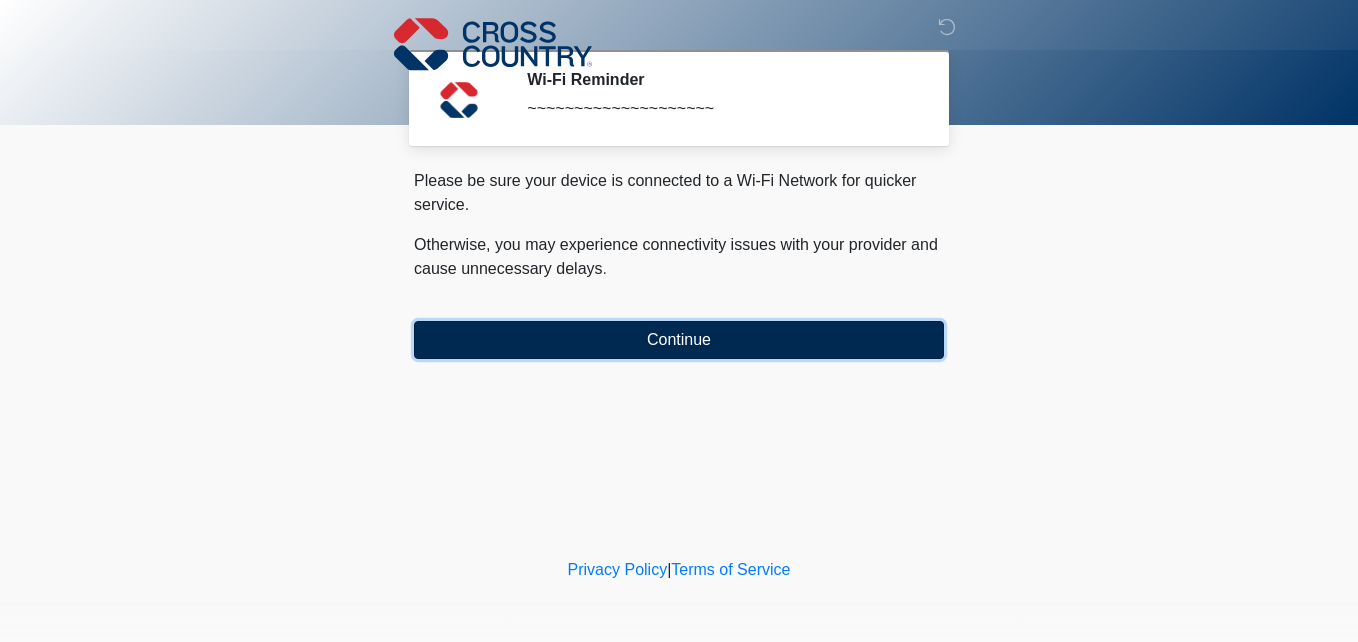 click on "Continue" at bounding box center [679, 340] 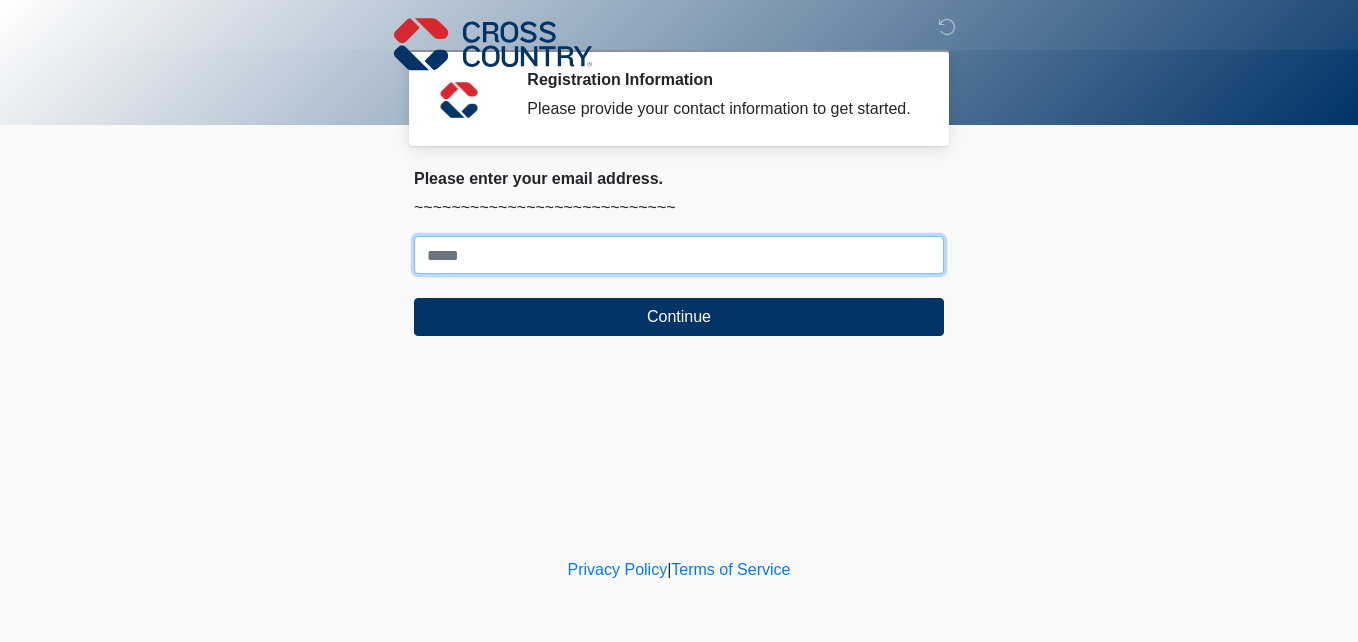 click on "Where should we email your response?" at bounding box center [679, 255] 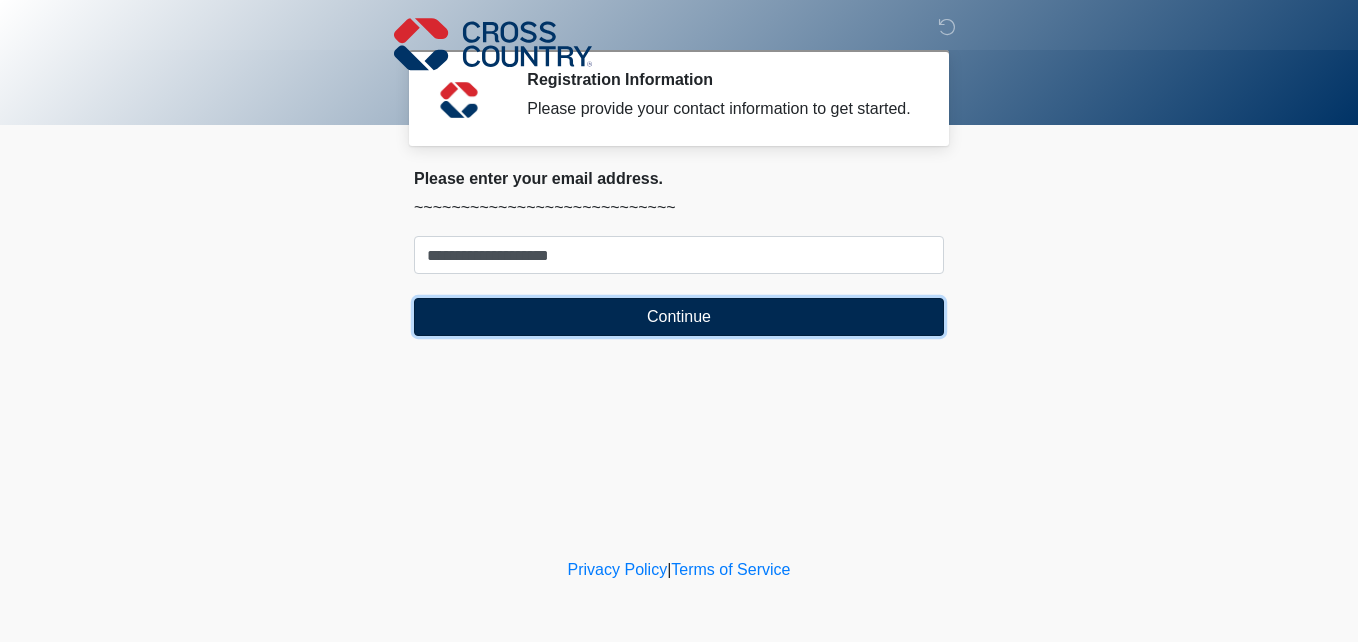 click on "Continue" at bounding box center (679, 317) 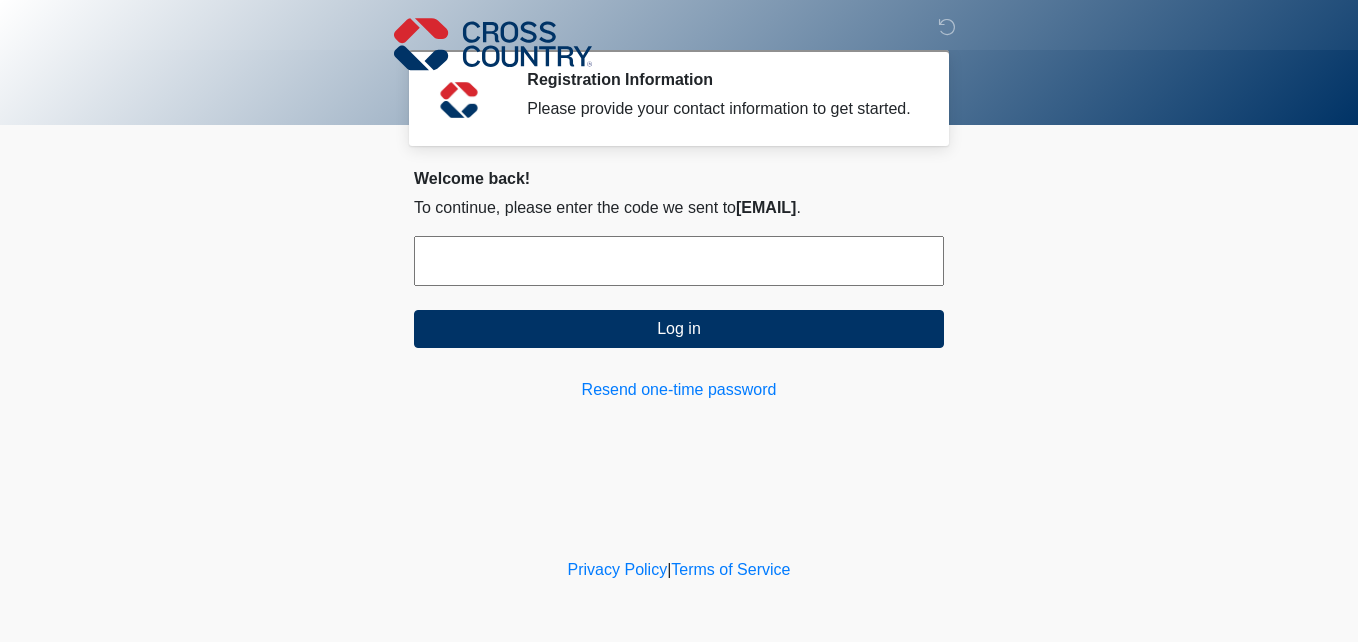 click at bounding box center [679, 261] 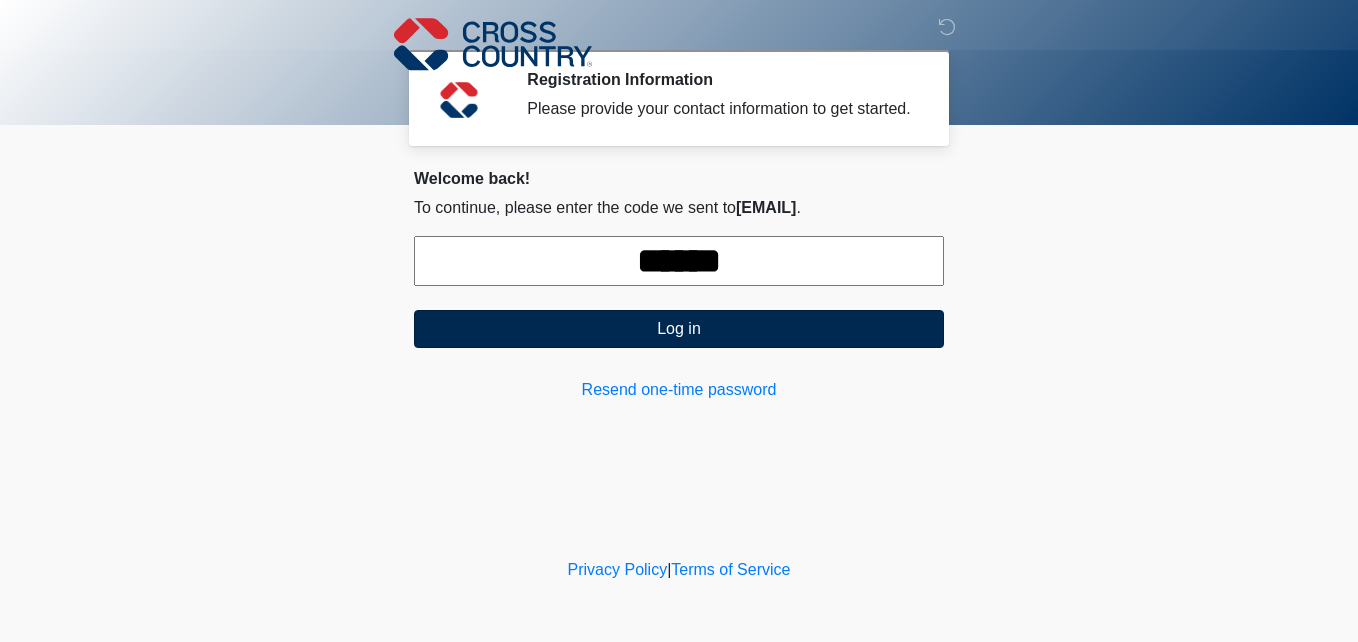 type on "******" 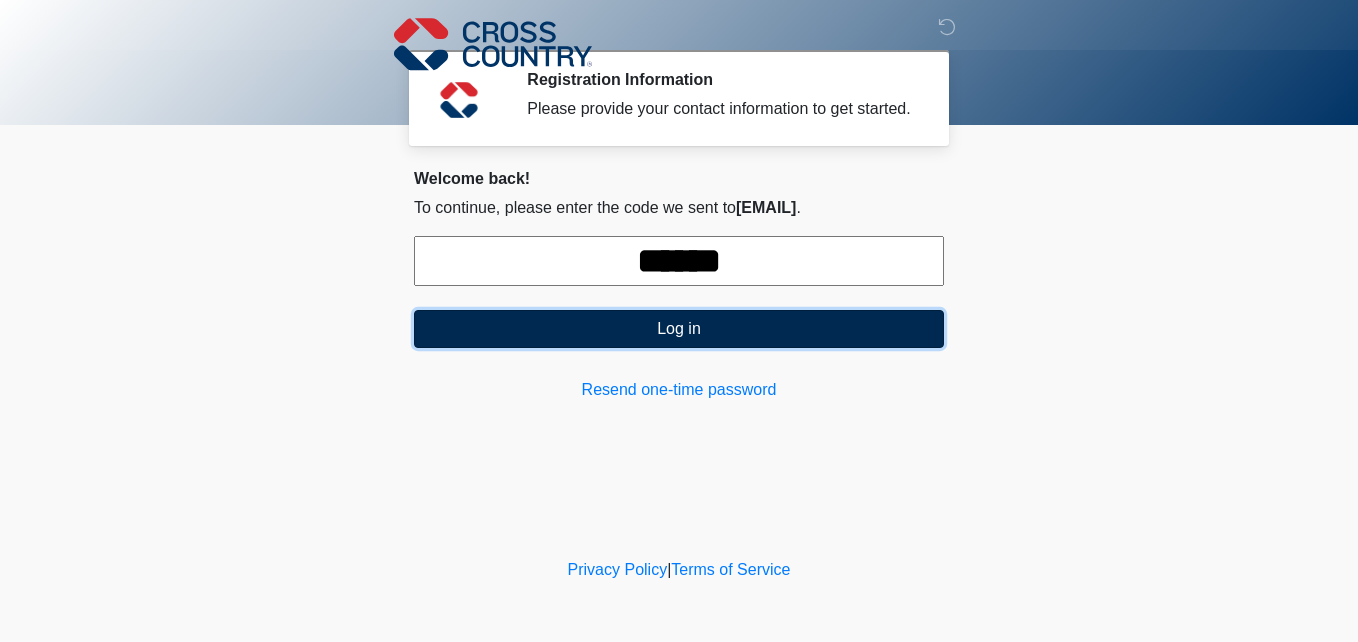 click on "Log in" at bounding box center (679, 329) 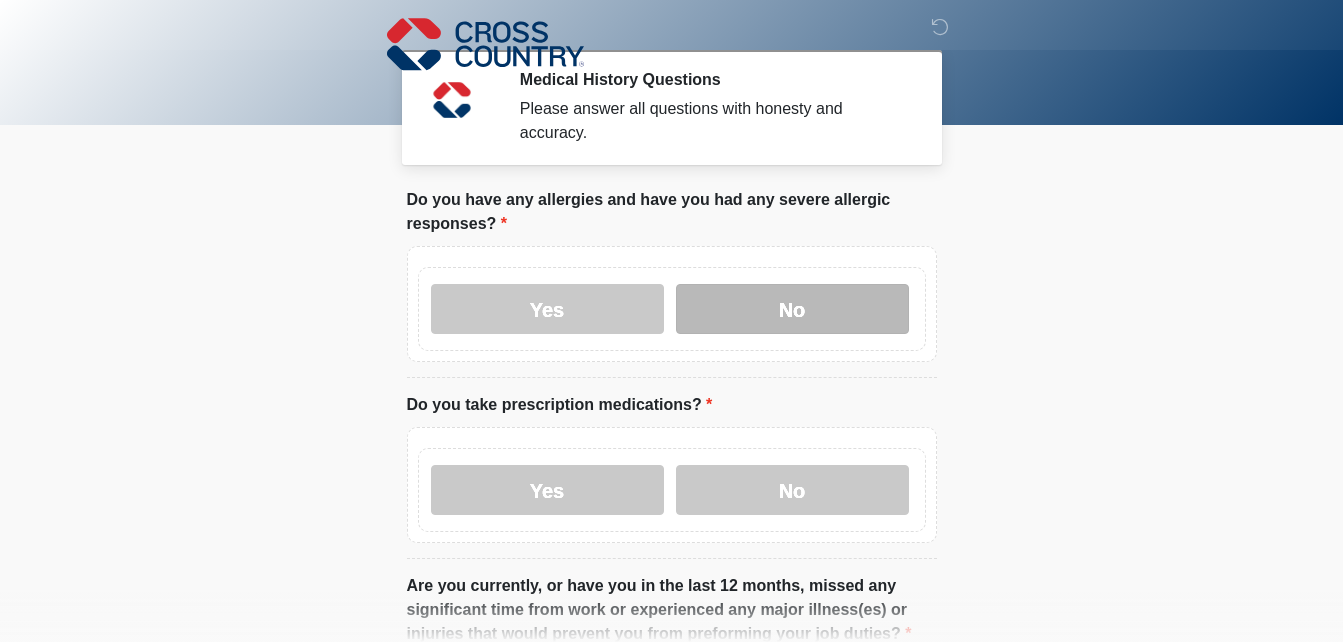 click on "No" at bounding box center (792, 309) 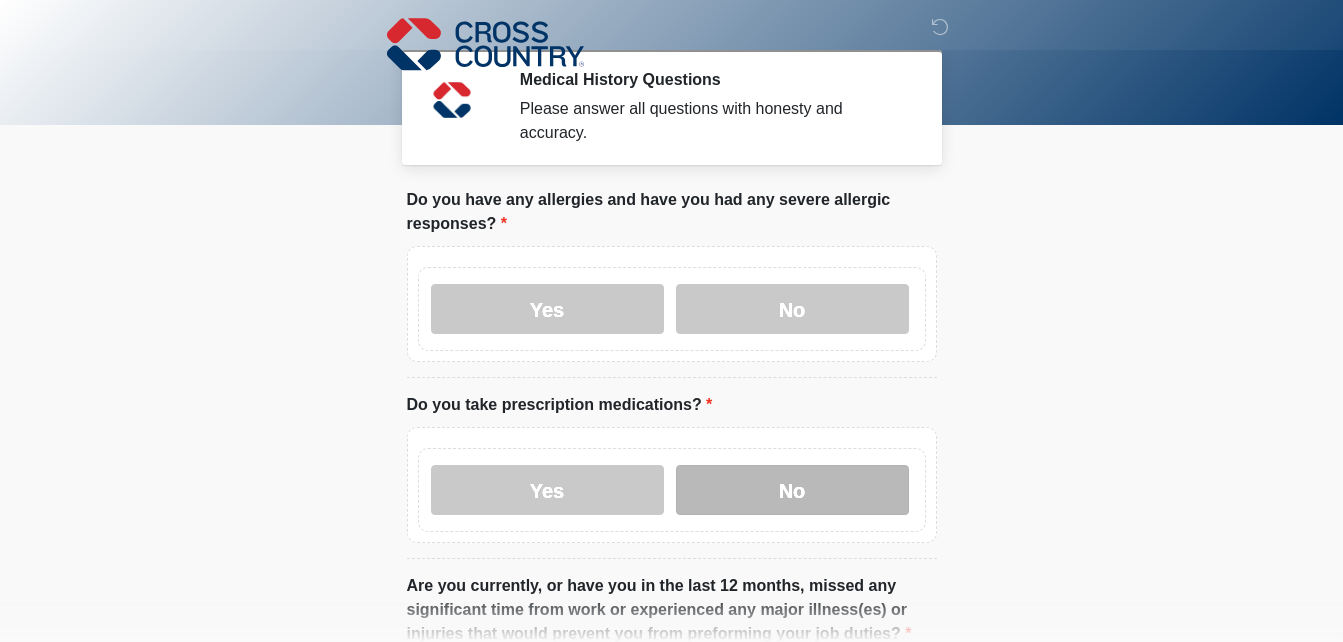 click on "No" at bounding box center [792, 490] 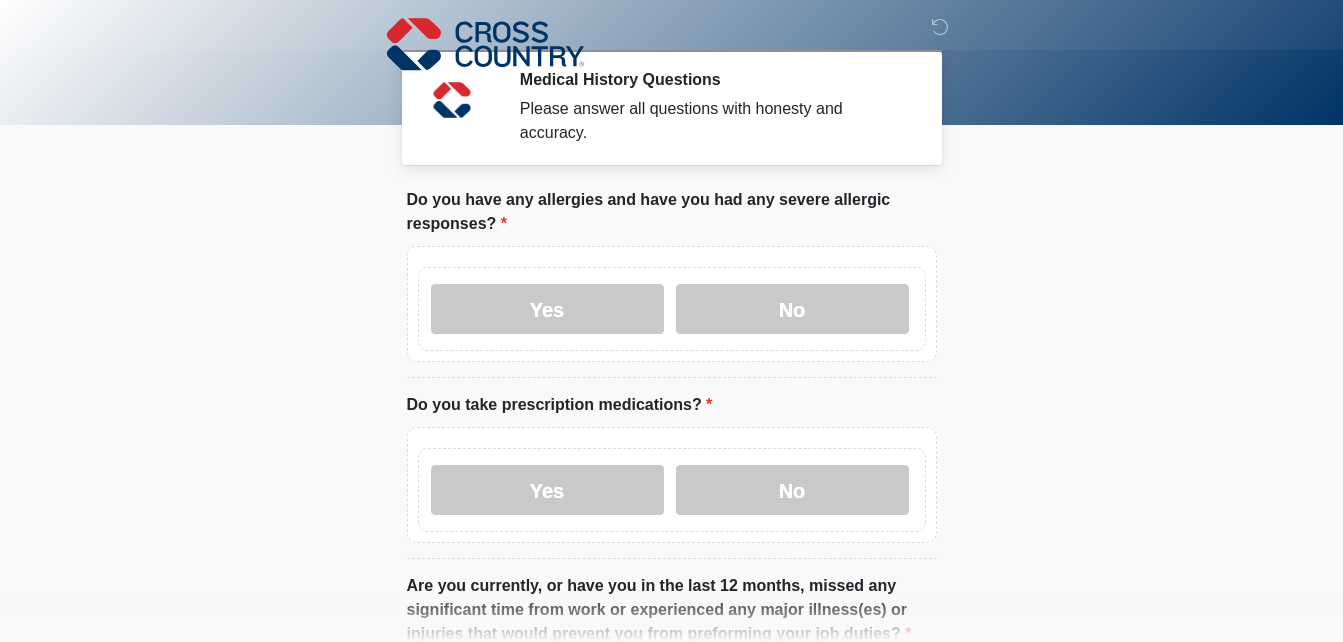 scroll, scrollTop: 561, scrollLeft: 0, axis: vertical 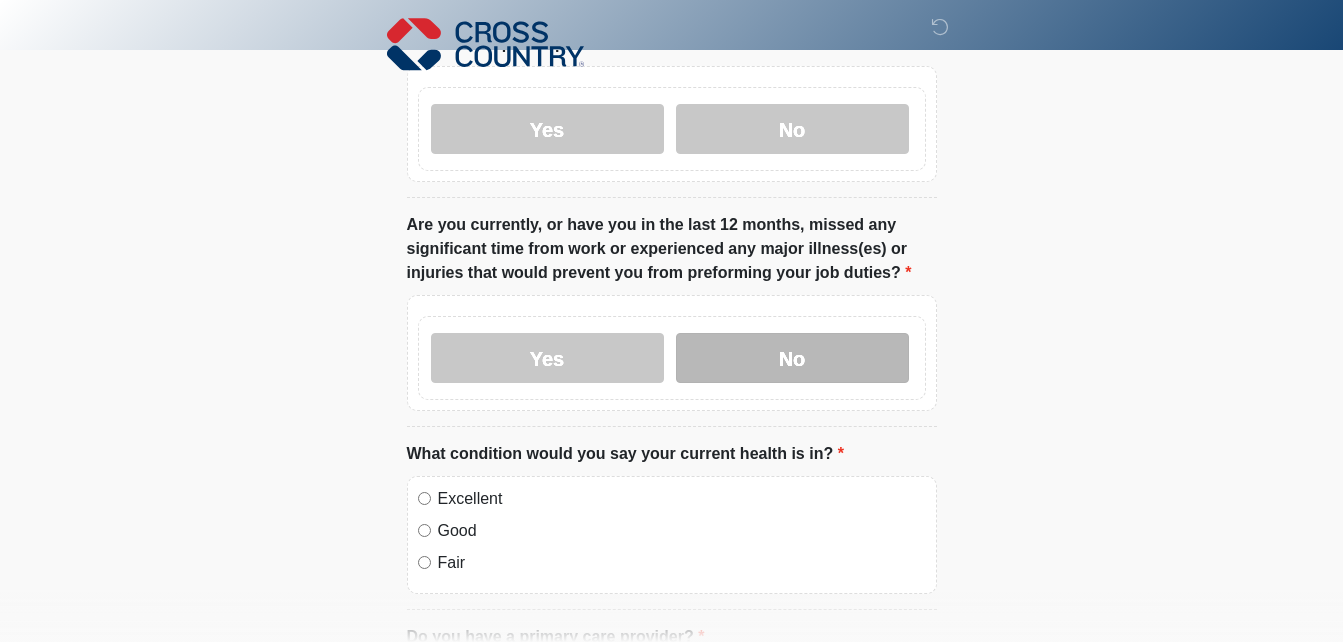 click on "No" at bounding box center (792, 358) 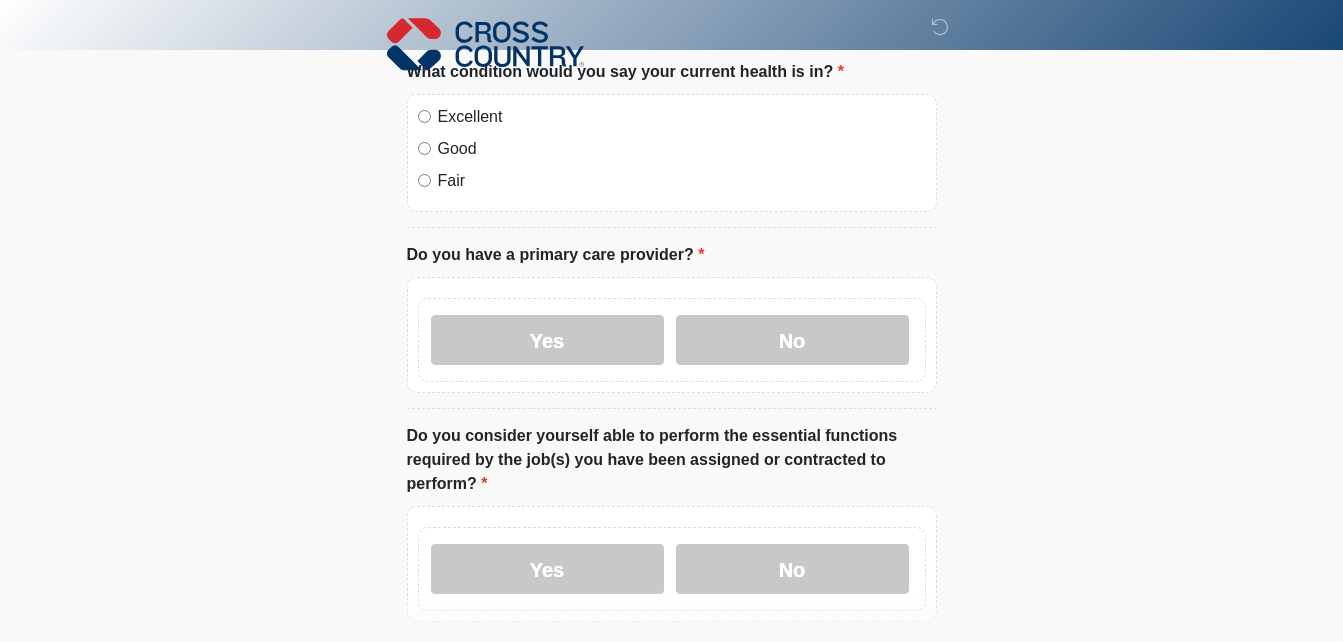 scroll, scrollTop: 749, scrollLeft: 0, axis: vertical 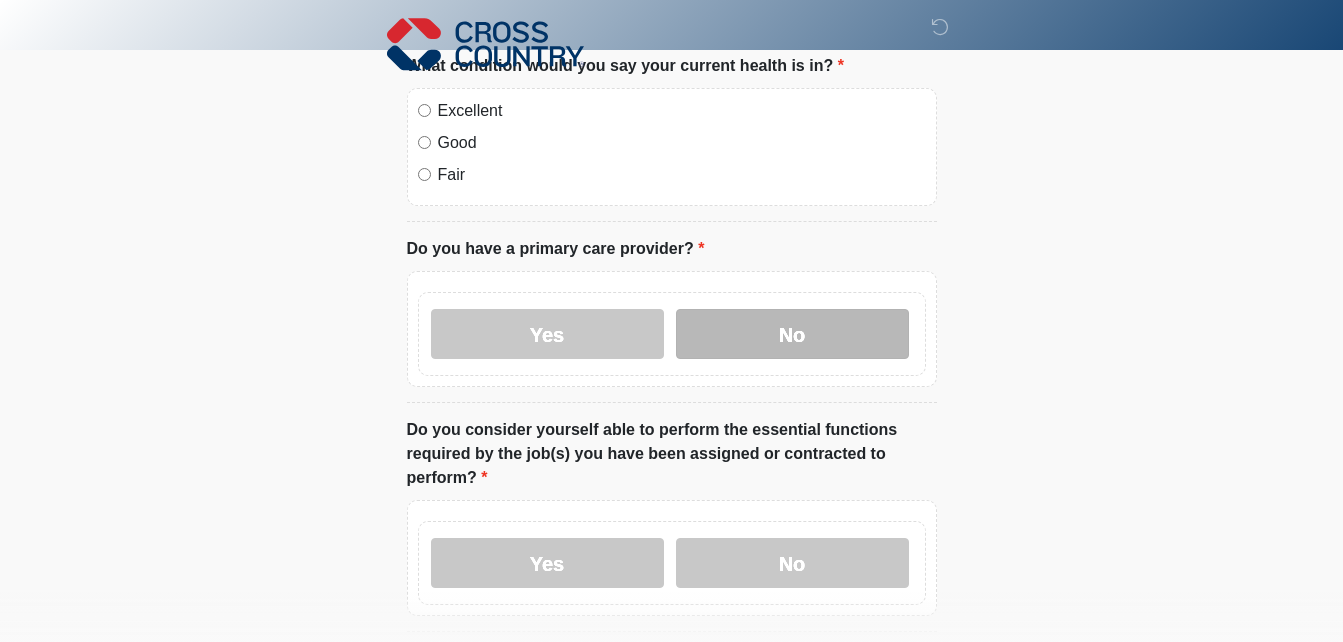 click on "No" at bounding box center (792, 334) 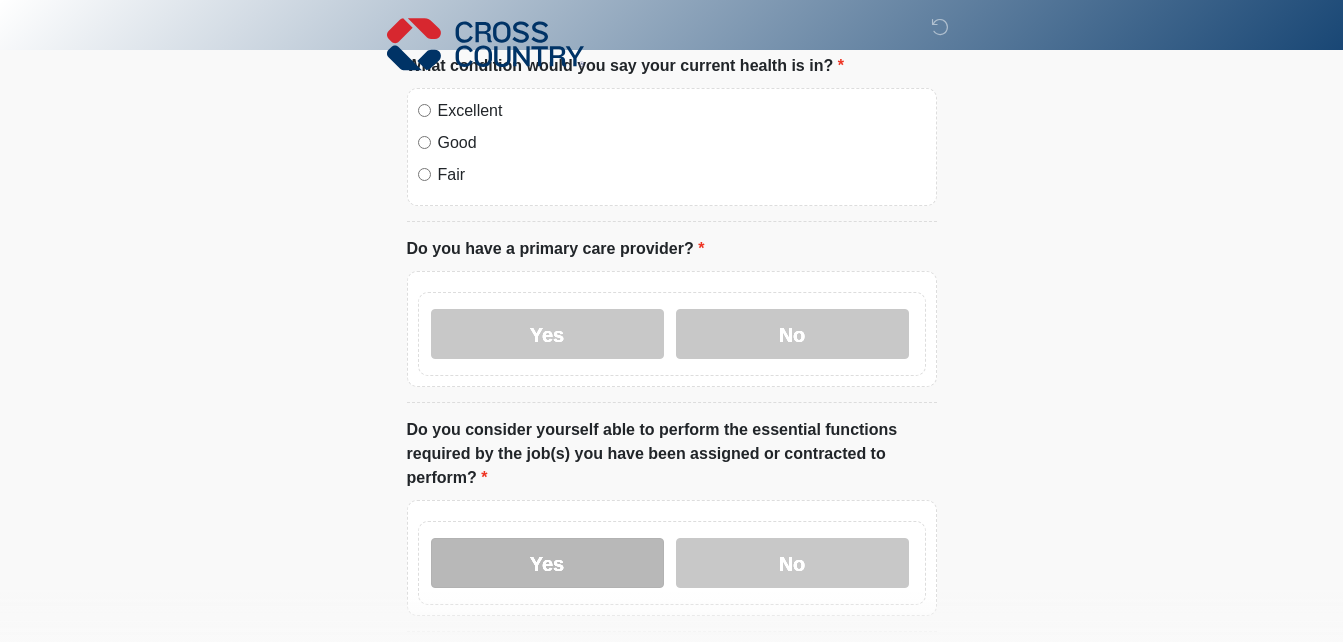 click on "Yes" at bounding box center [547, 563] 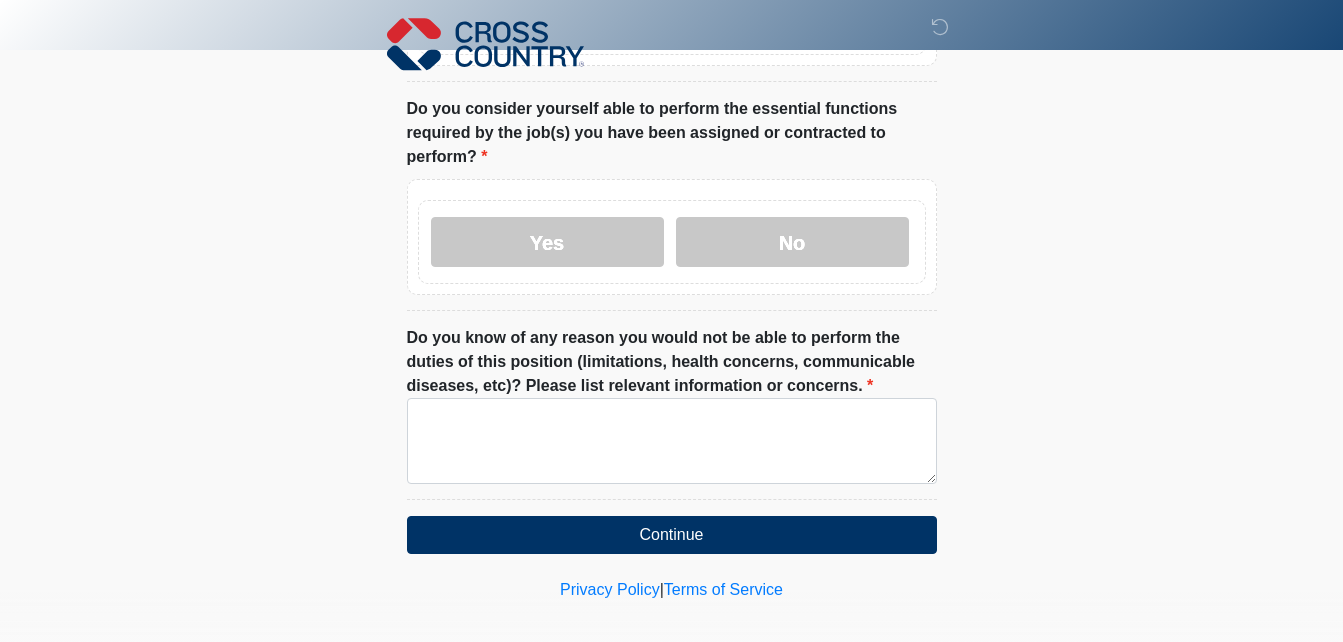 scroll, scrollTop: 1071, scrollLeft: 0, axis: vertical 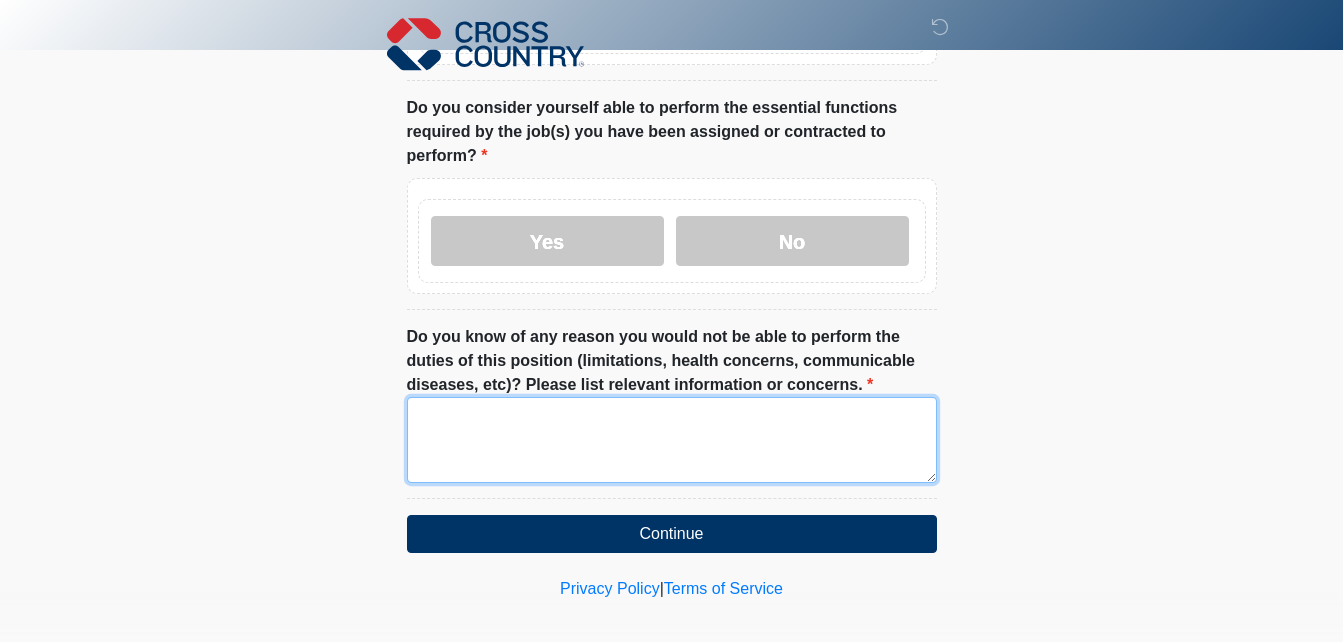 click on "Do you know of any reason you would not be able to perform the duties of this position (limitations, health concerns, communicable diseases, etc)?  Please list relevant information or concerns." at bounding box center (672, 440) 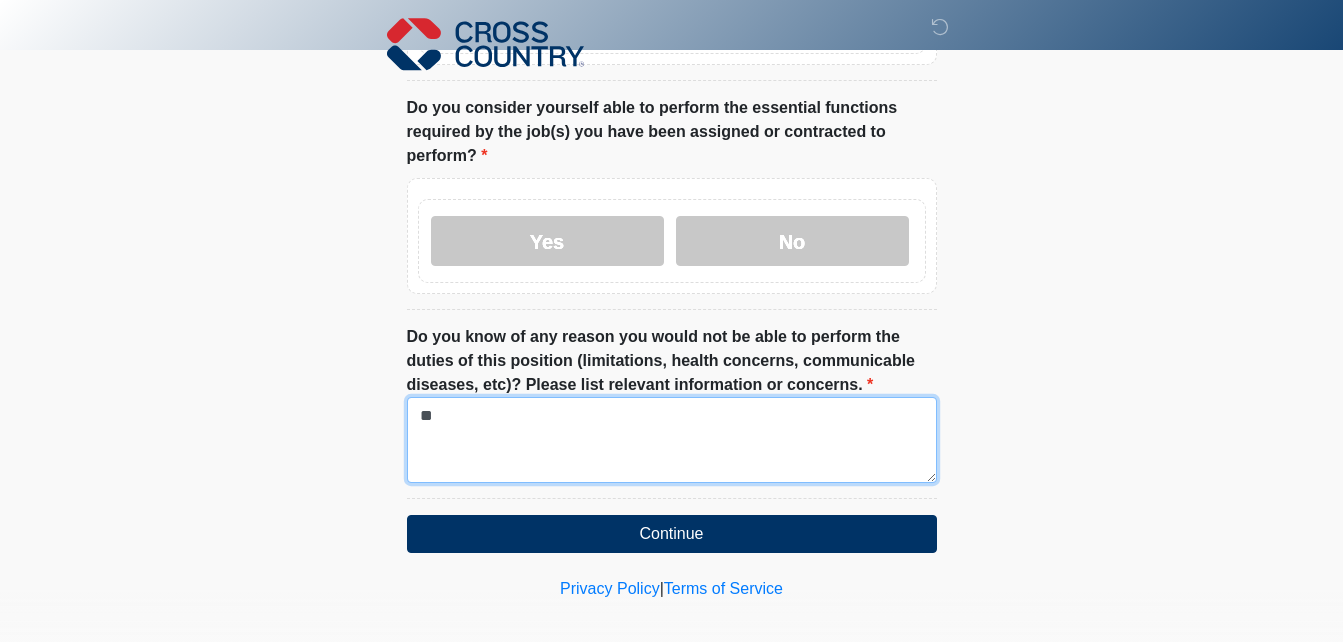 type on "*" 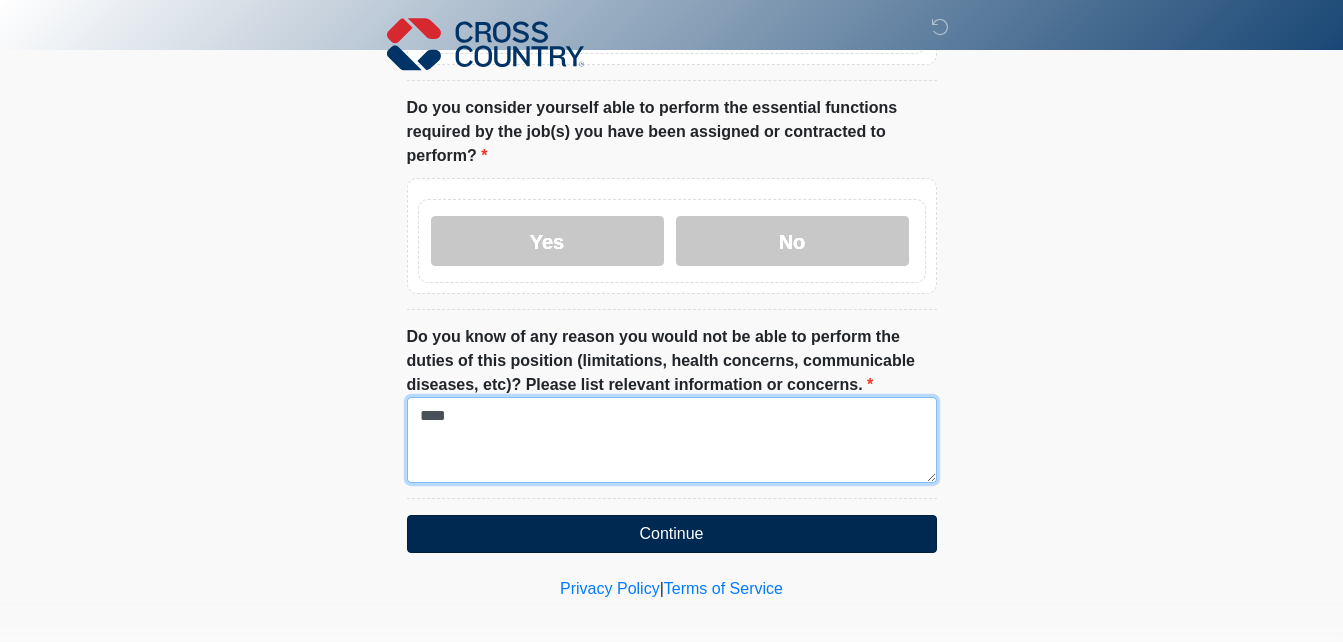 type on "****" 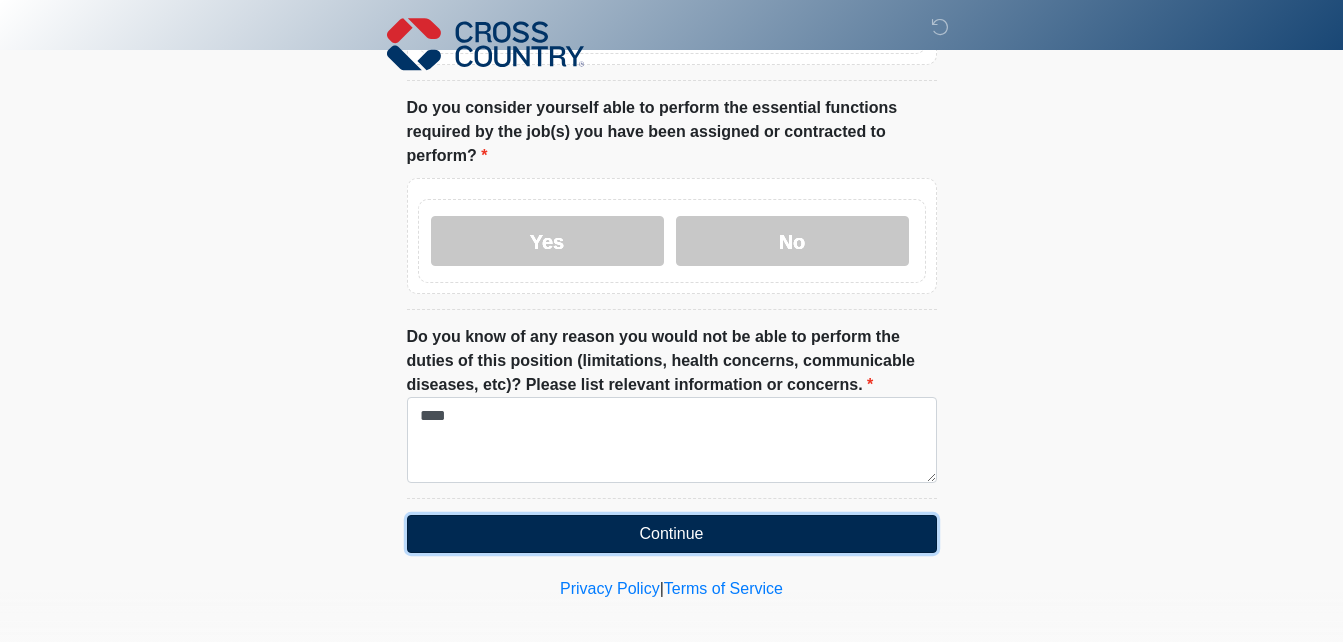 click on "Continue" at bounding box center (672, 534) 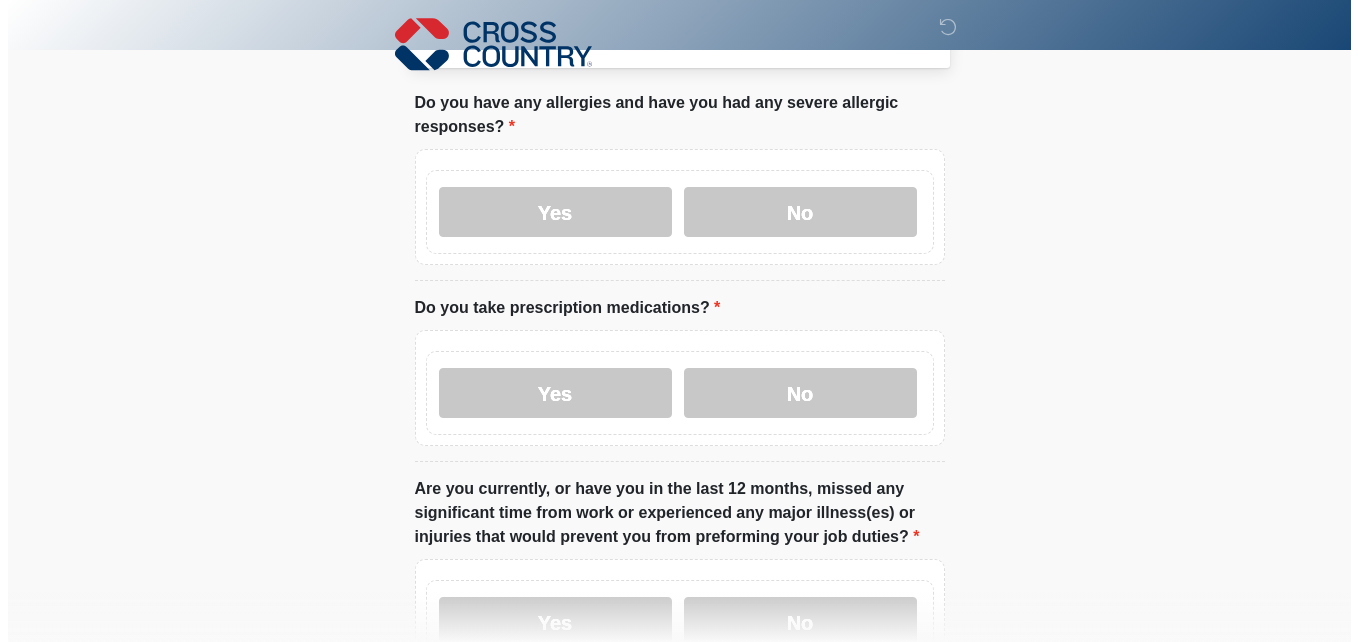 scroll, scrollTop: 0, scrollLeft: 0, axis: both 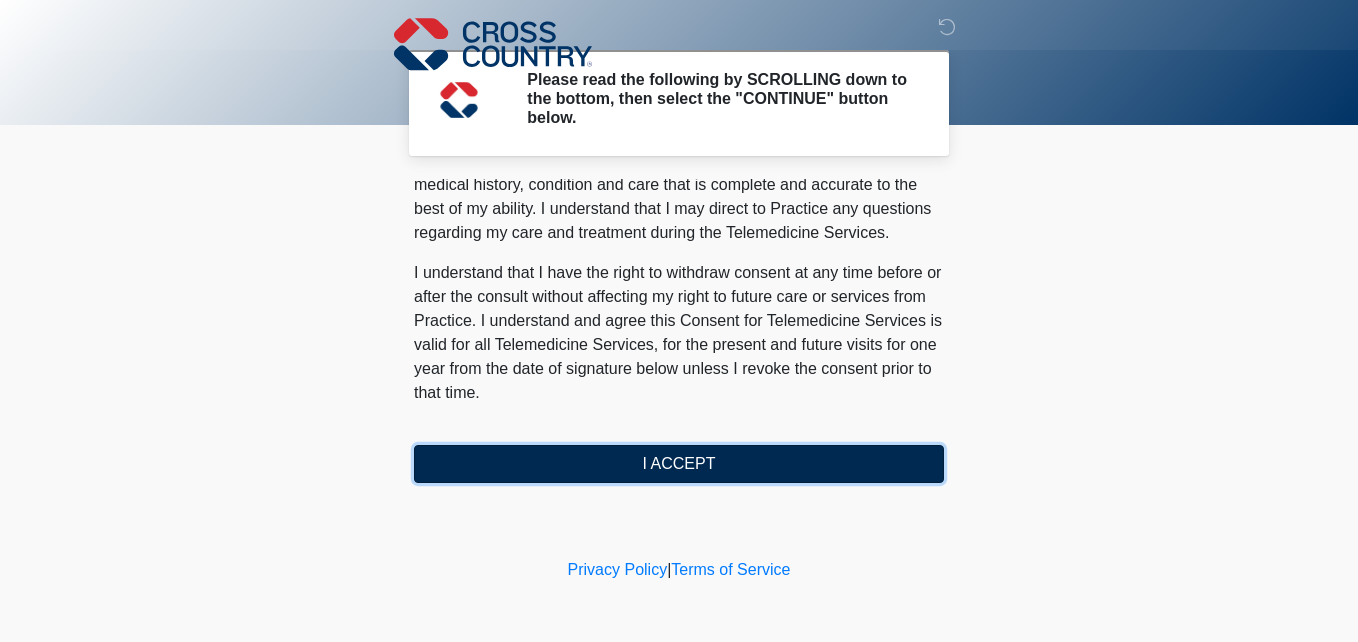 click on "I ACCEPT" at bounding box center (679, 464) 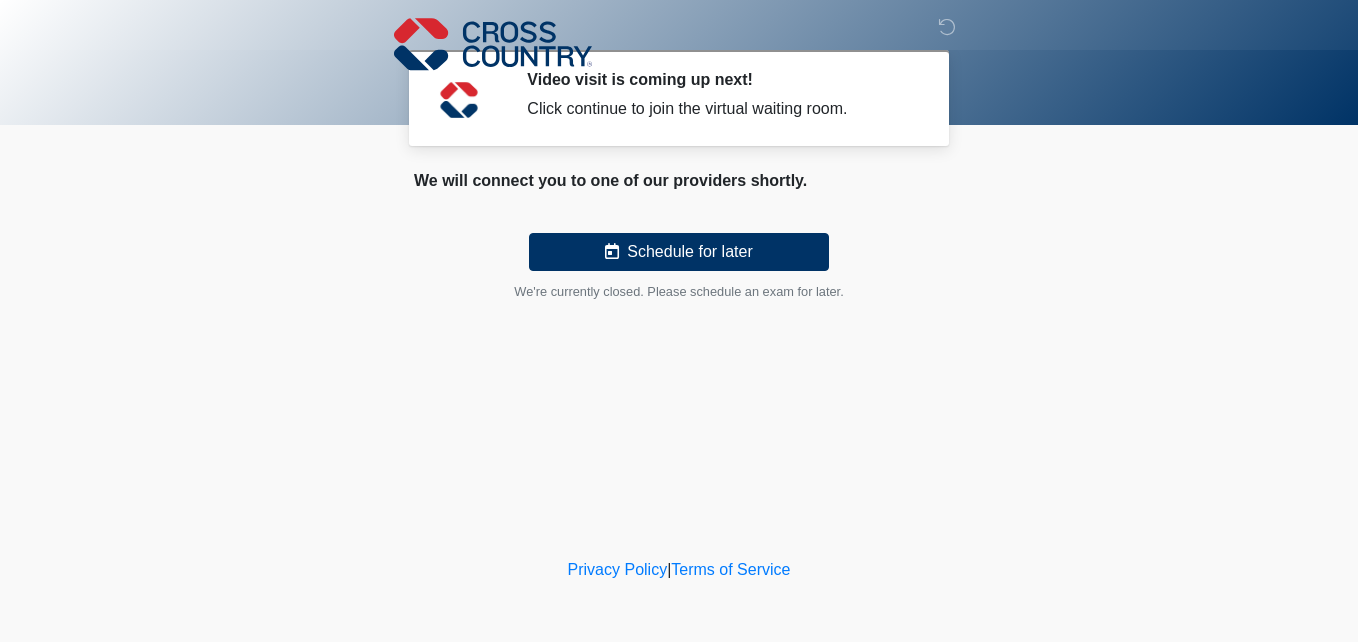 click on "Video visit is coming up next!
Click continue to join the virtual waiting room." at bounding box center (720, 98) 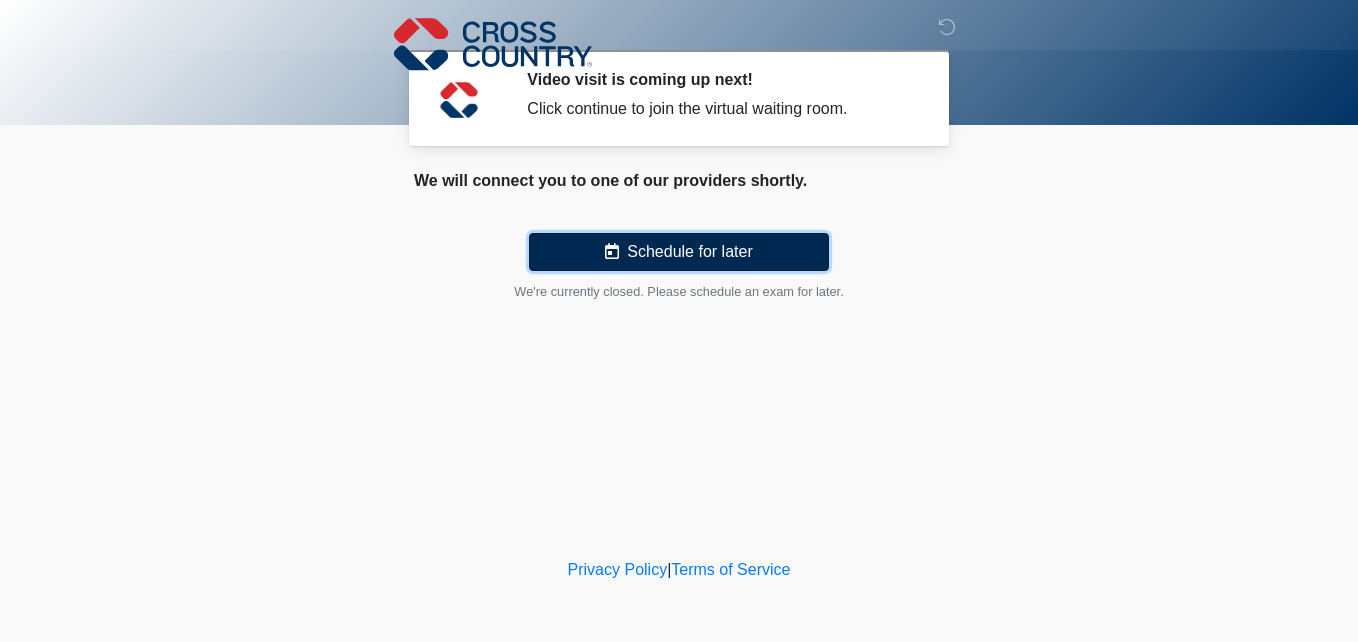 click on "Schedule for later" at bounding box center [679, 252] 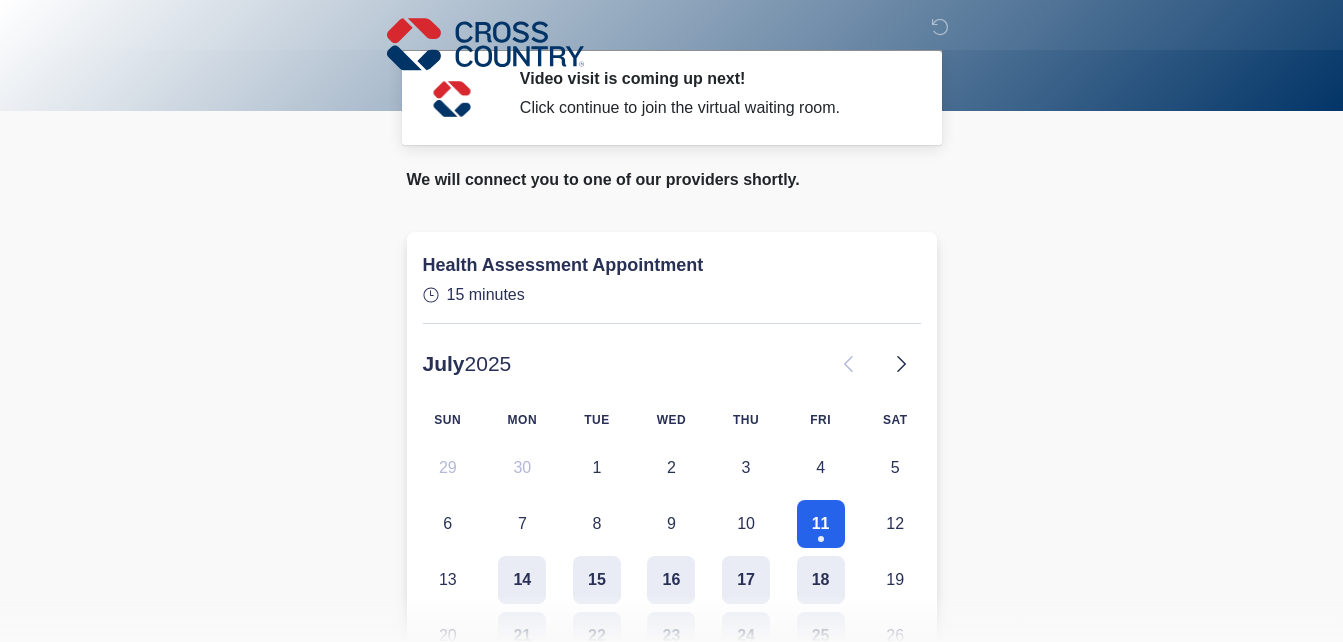scroll, scrollTop: 0, scrollLeft: 0, axis: both 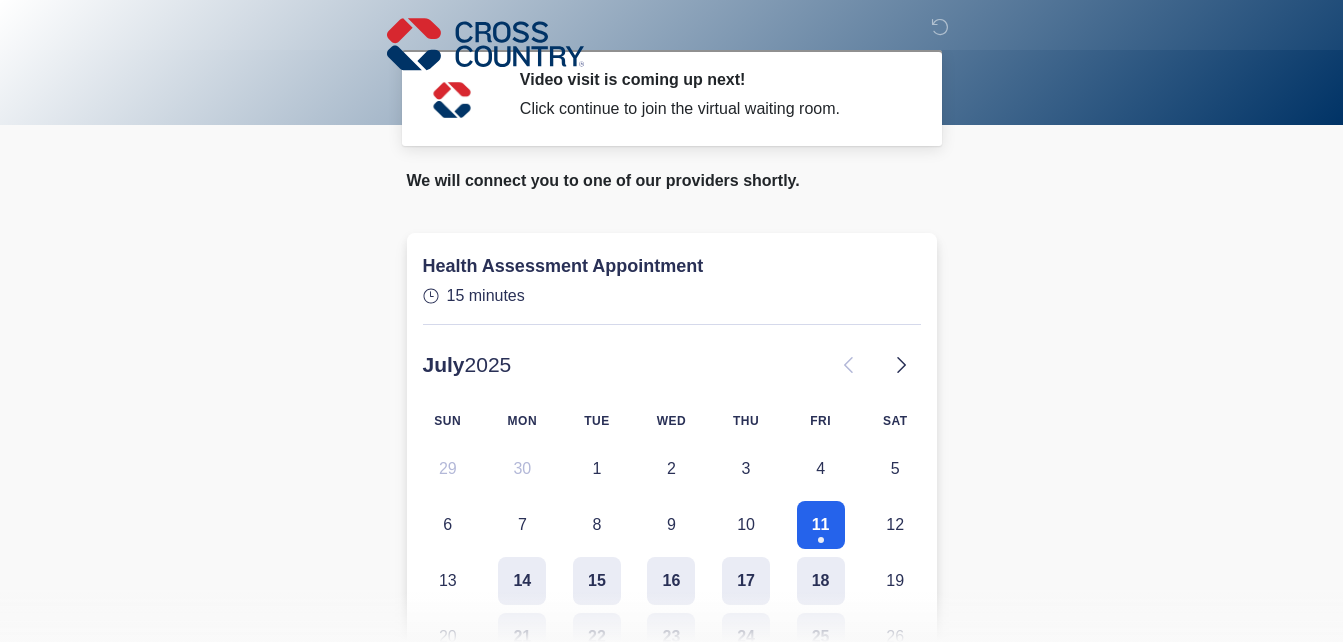 click at bounding box center (657, 44) 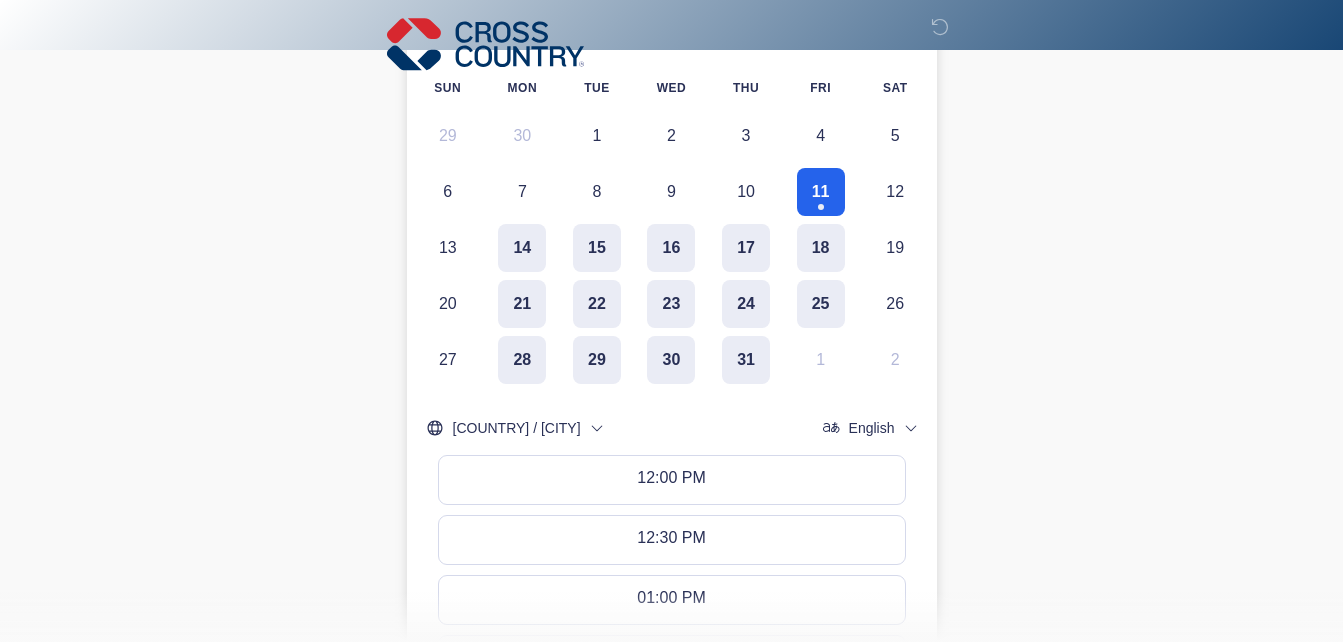 scroll, scrollTop: 373, scrollLeft: 0, axis: vertical 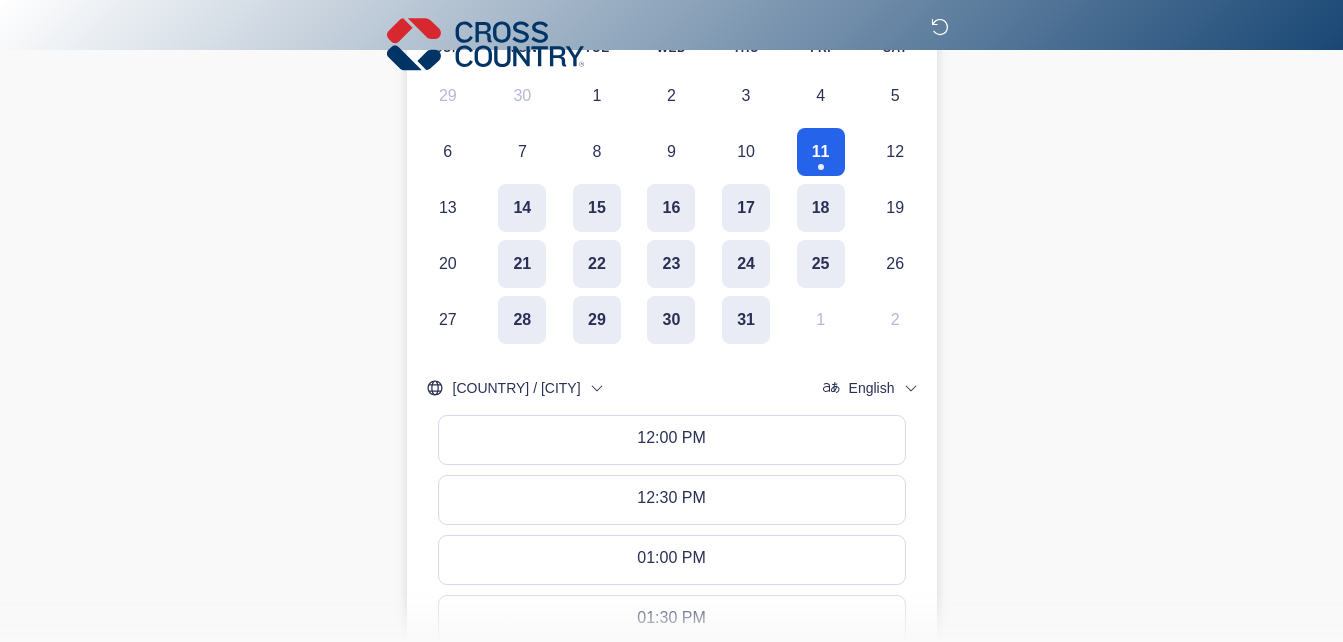 click at bounding box center (940, 27) 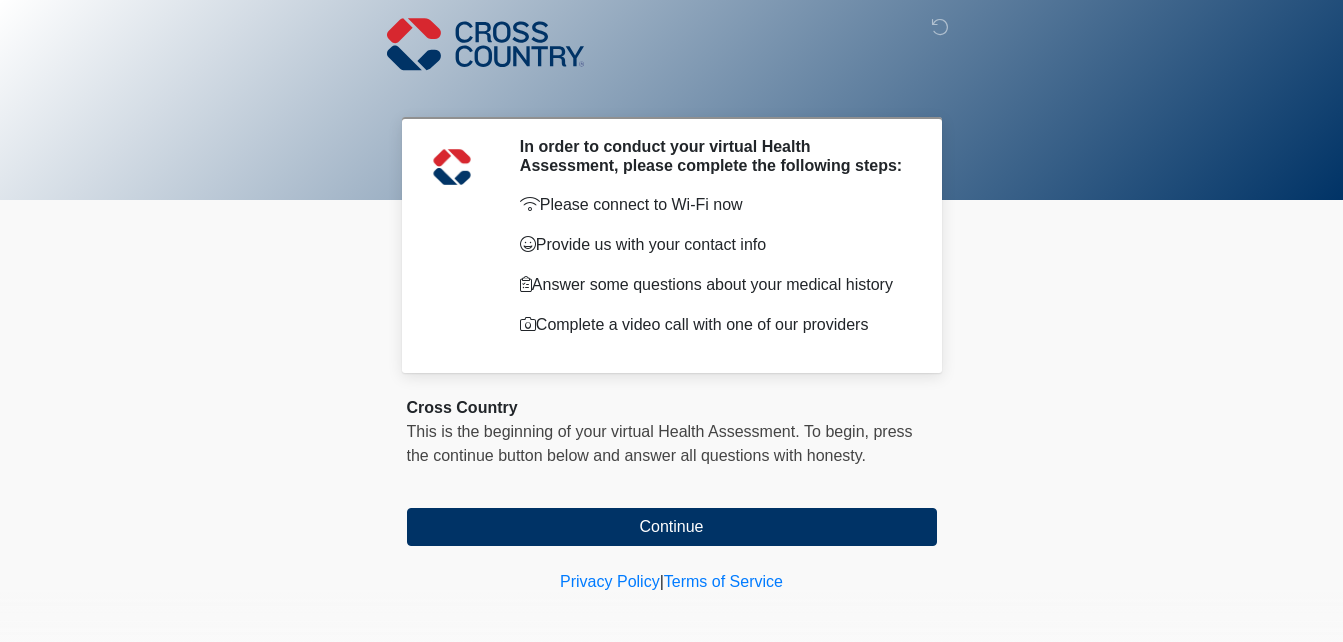 scroll, scrollTop: 0, scrollLeft: 0, axis: both 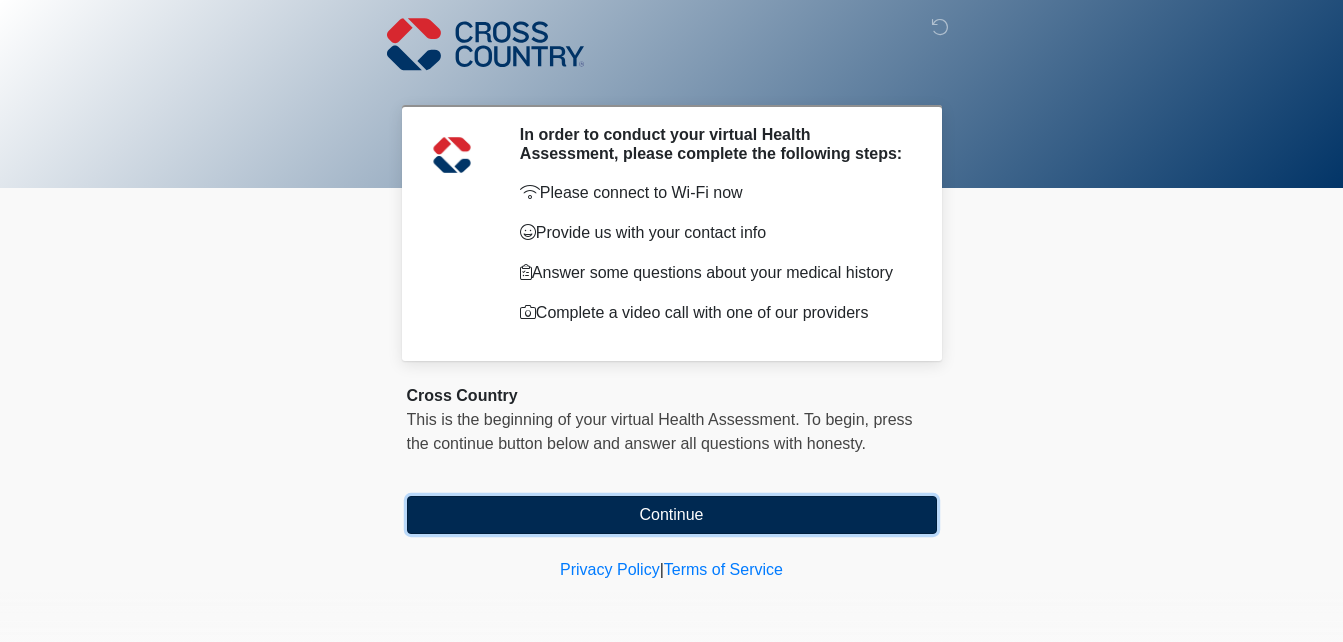 click on "Continue" at bounding box center [672, 515] 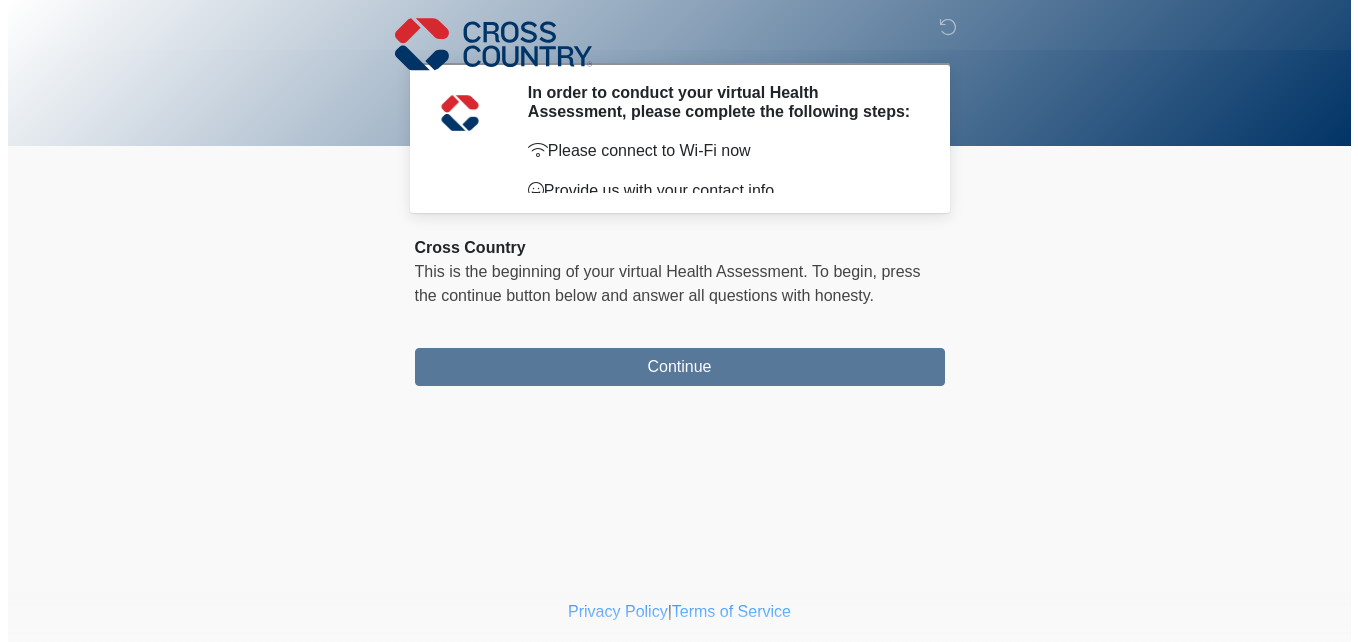 scroll, scrollTop: 0, scrollLeft: 0, axis: both 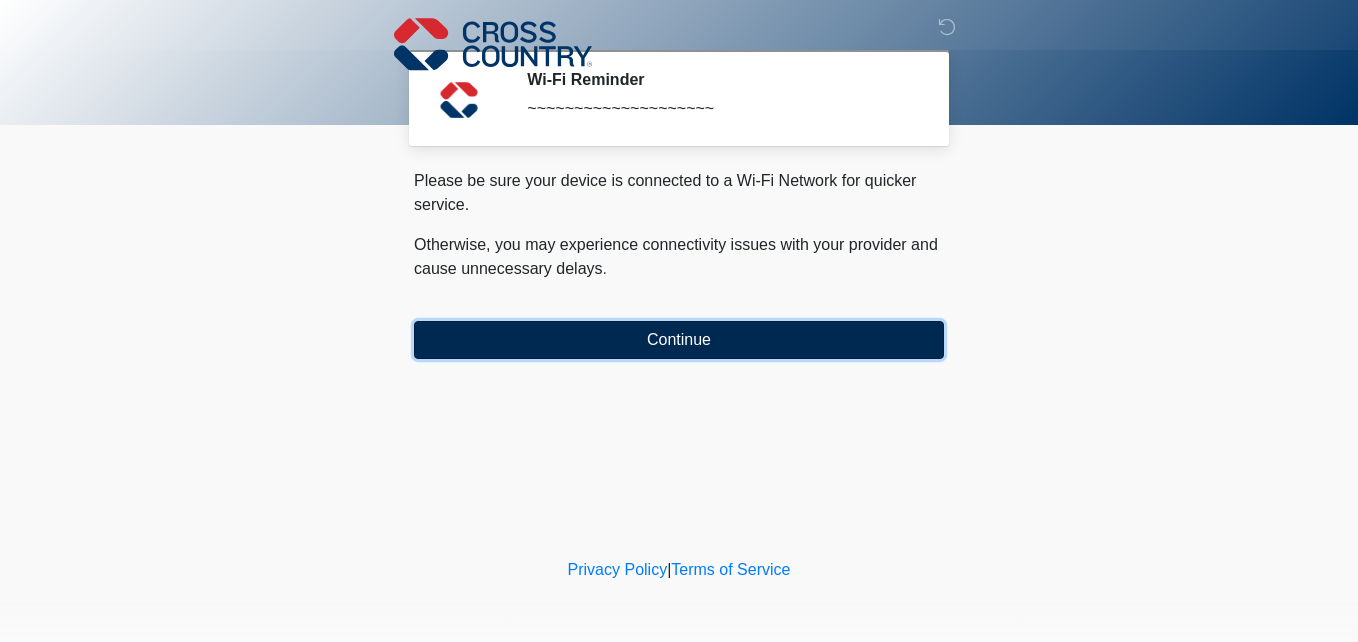 click on "Continue" at bounding box center [679, 340] 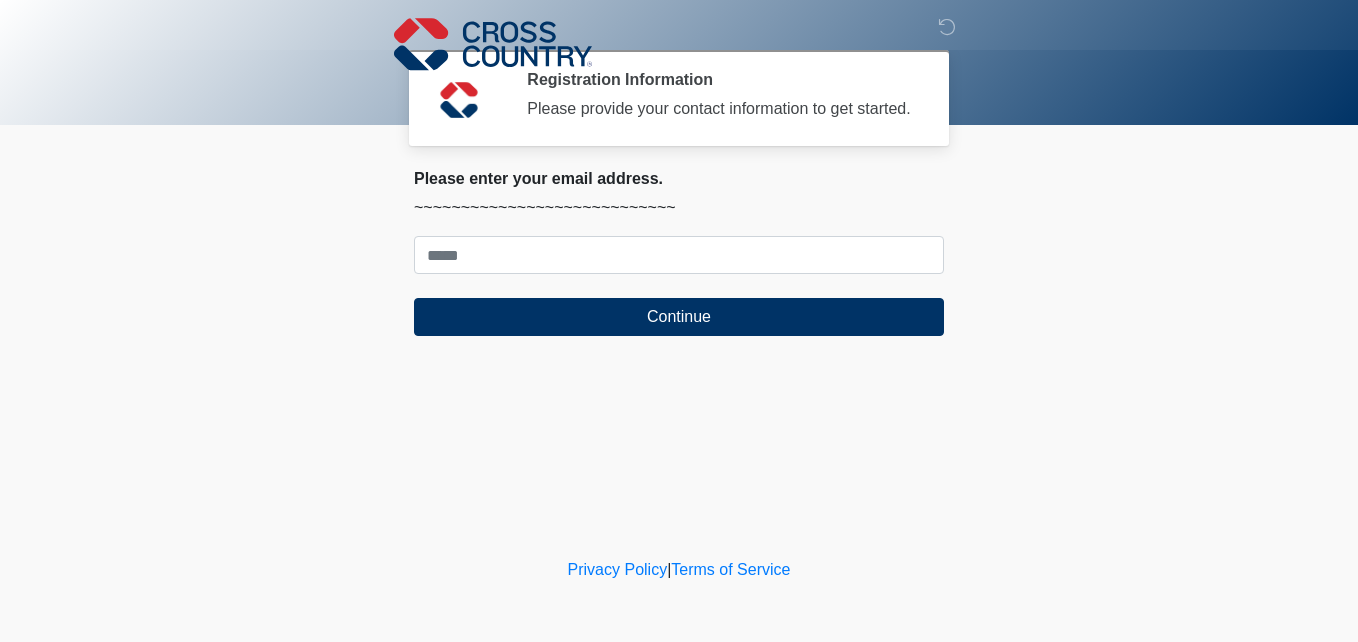 click on "Cross Country
This is the beginning of your virtual Health Assessment.   ﻿﻿﻿﻿﻿﻿To begin, ﻿﻿﻿﻿﻿﻿﻿﻿﻿﻿﻿﻿﻿﻿﻿﻿﻿﻿ press the continue button below and answer all questions with honesty.
Continue
Please be sure your device is connected to a Wi-Fi Network for quicker service. Otherwise, you may experience connectivity issues with your provider and cause unnecessary delays  .
Continue
Please enter your email address.
~~~~~~~~~~~~~~~~~~~~~~~~~~~~
Continue
Tell us about you (or the patient if it's not you)
Where should we email your response?
Which mobile number can we reach you at?
[PHONE]" at bounding box center (679, 260) 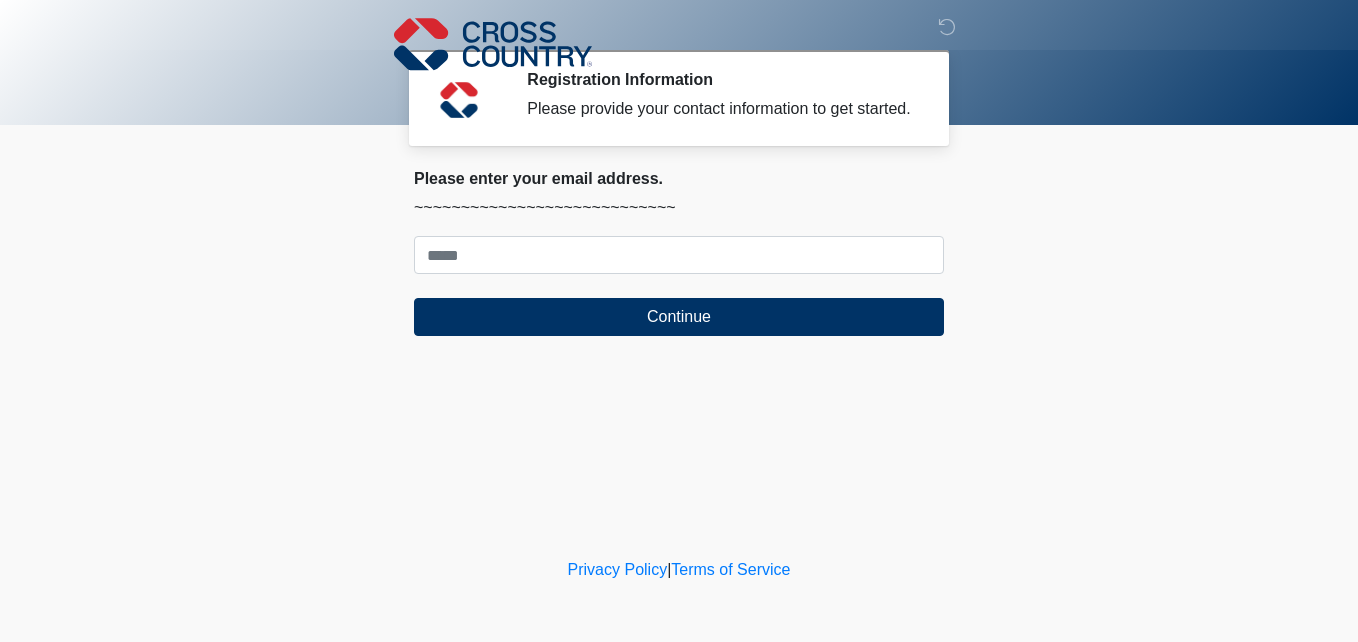 drag, startPoint x: 680, startPoint y: 345, endPoint x: 482, endPoint y: 281, distance: 208.08652 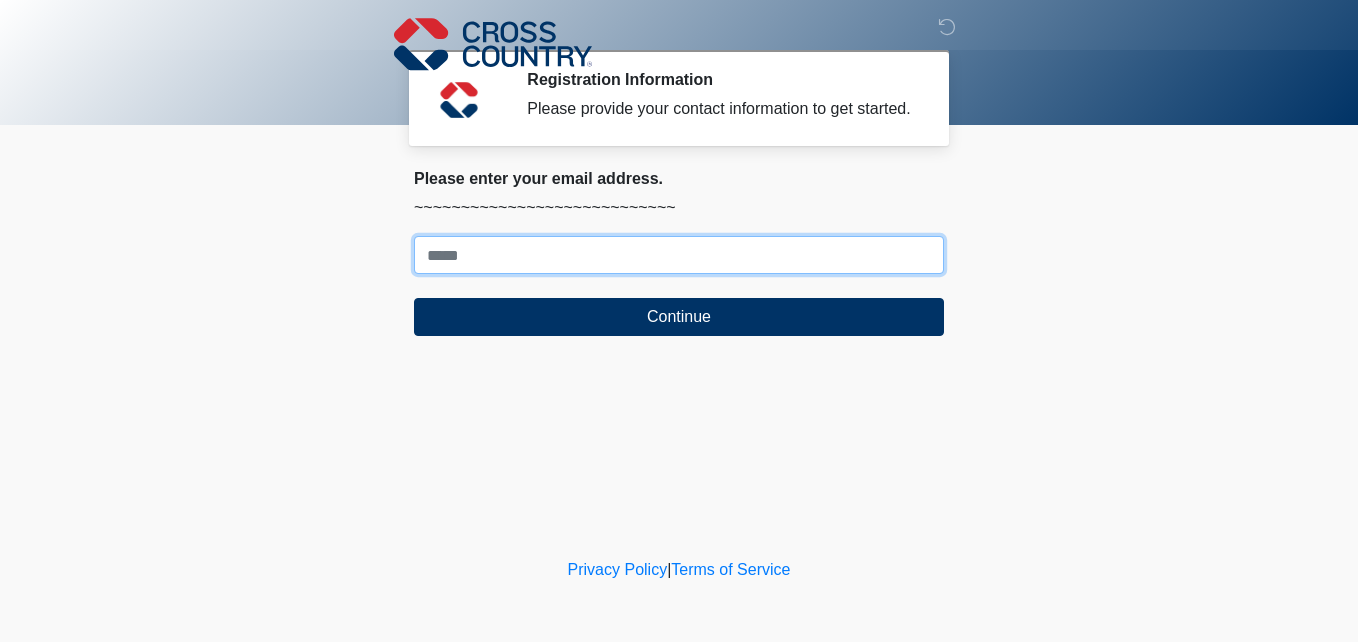 click on "Where should we email your response?" at bounding box center [679, 255] 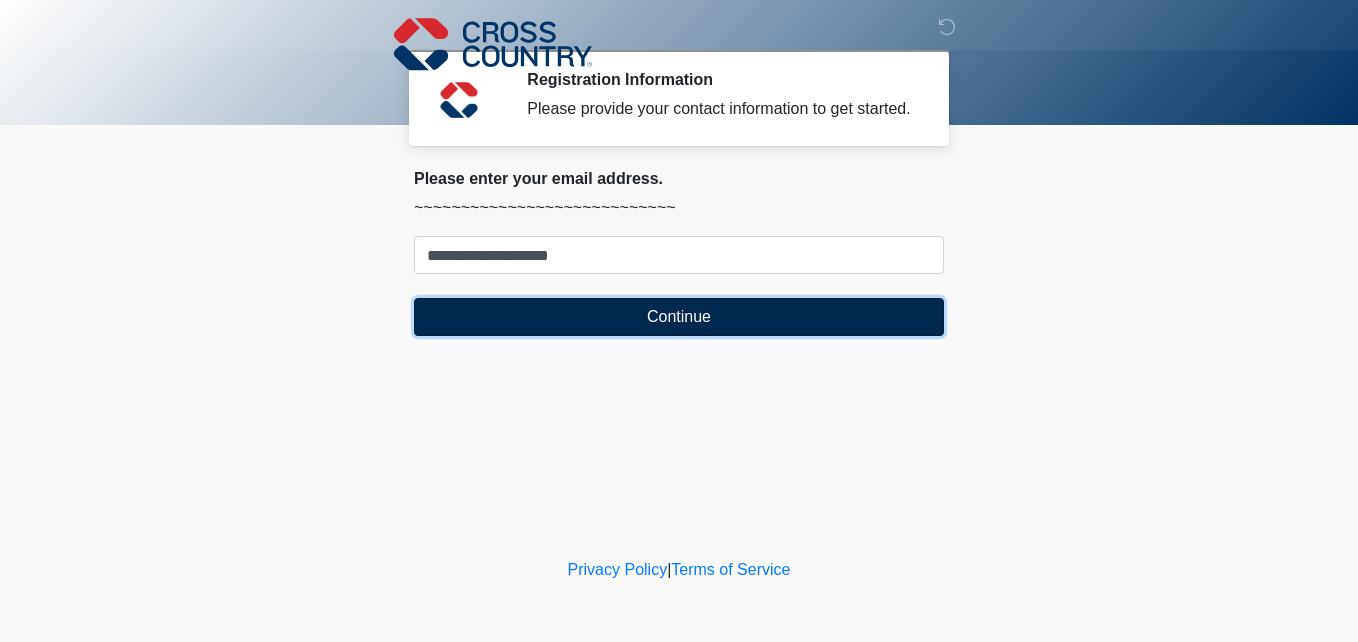 click on "Continue" at bounding box center (679, 317) 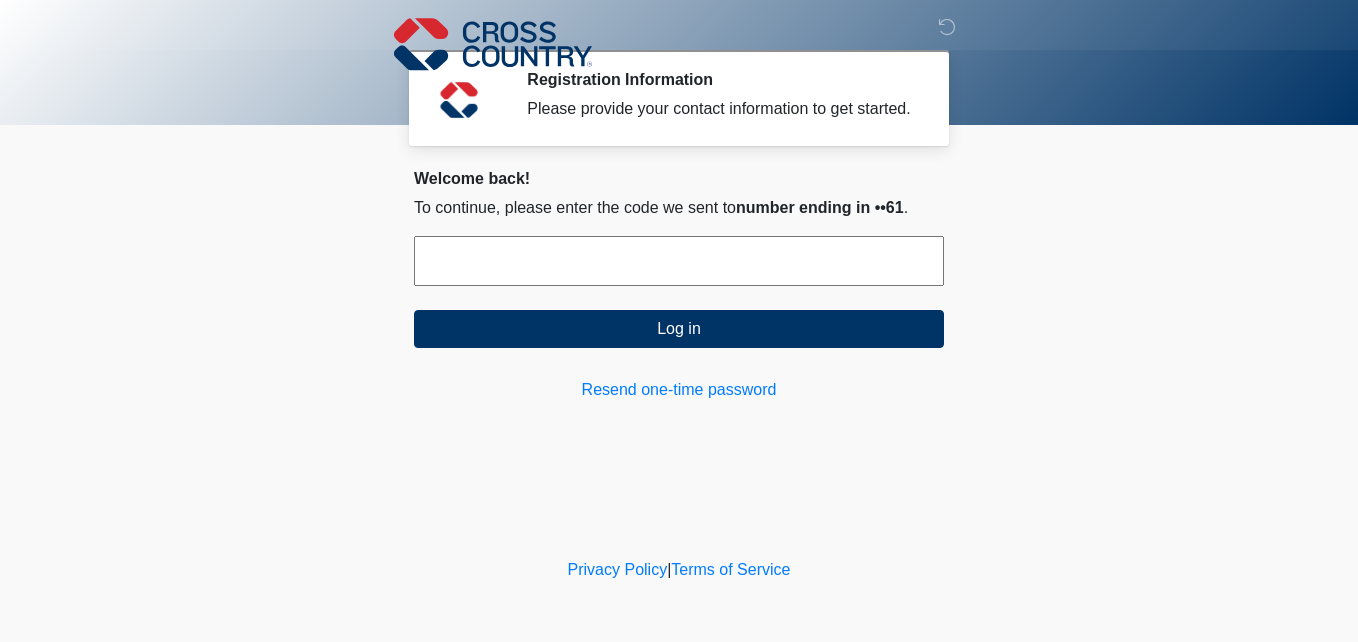click at bounding box center [679, 261] 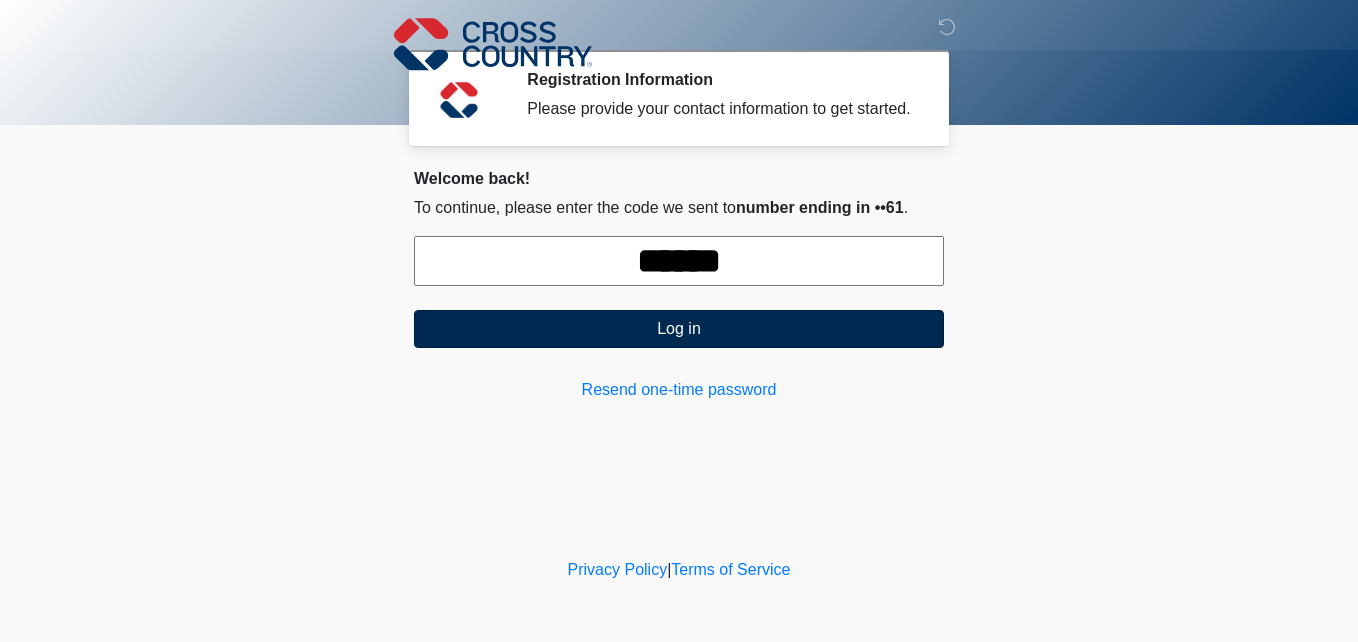 type on "******" 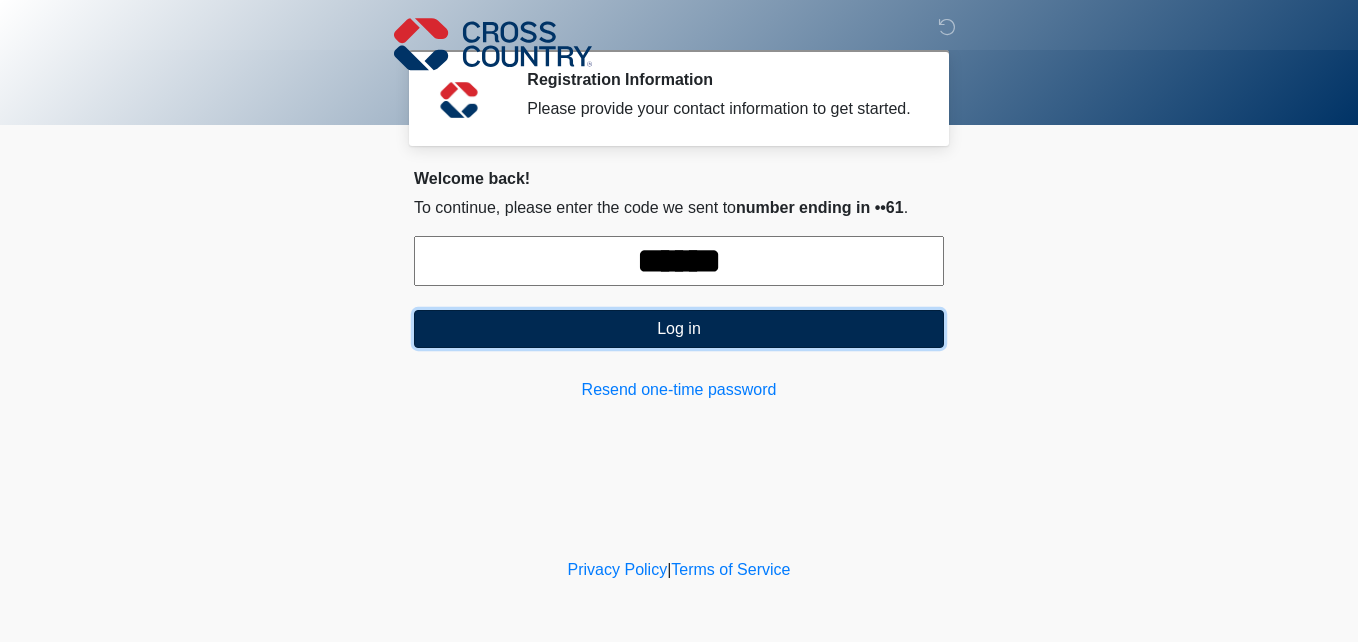 click on "Log in" at bounding box center (679, 329) 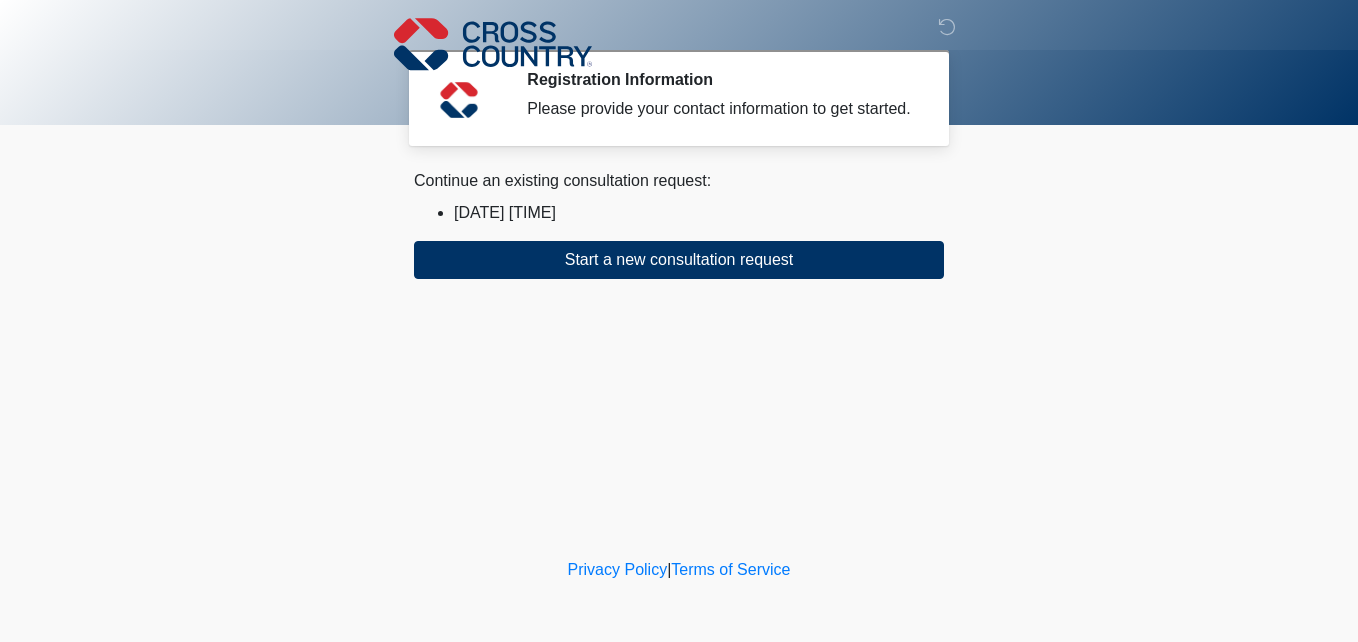 click on "Continue an existing consultation request:" at bounding box center (679, 181) 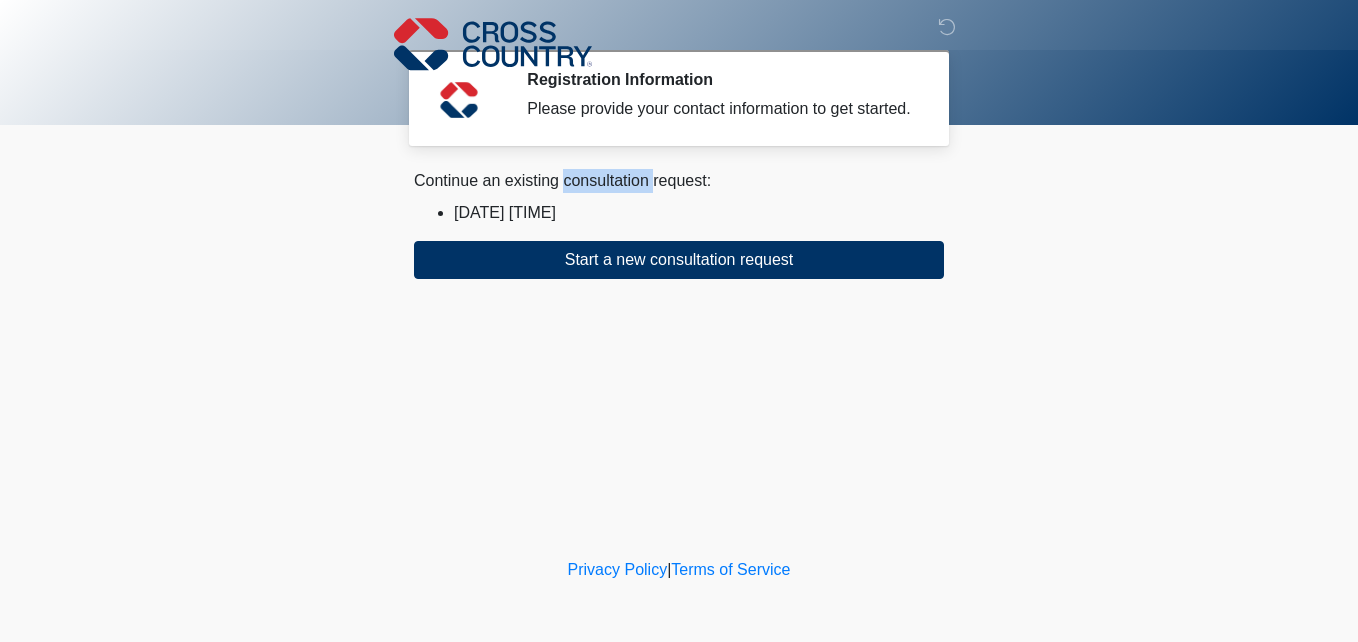 click on "Continue an existing consultation request:" at bounding box center (679, 181) 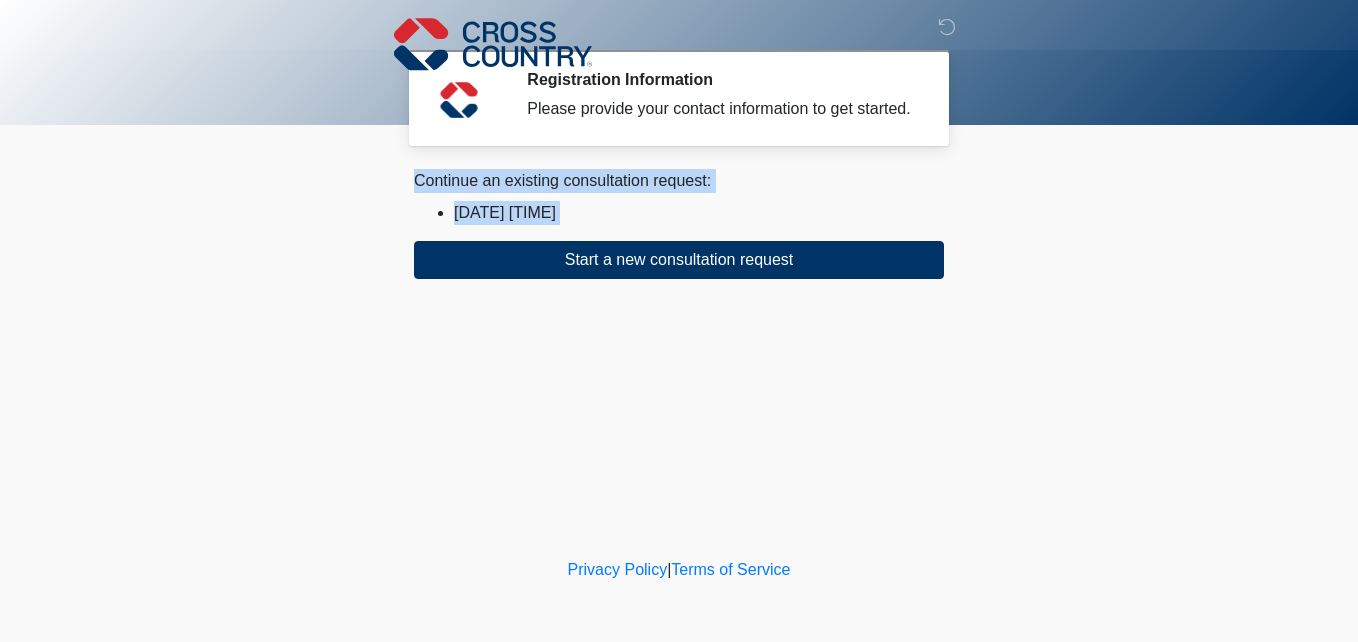drag, startPoint x: 633, startPoint y: 186, endPoint x: 577, endPoint y: 207, distance: 59.808025 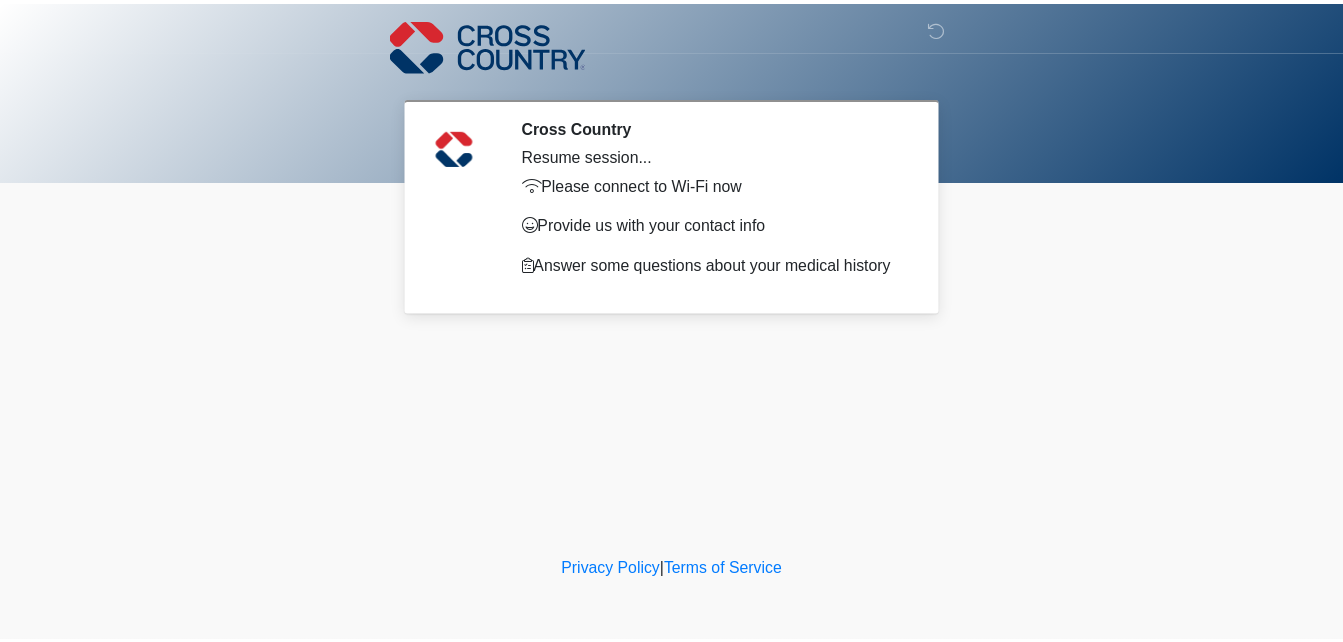 scroll, scrollTop: 0, scrollLeft: 0, axis: both 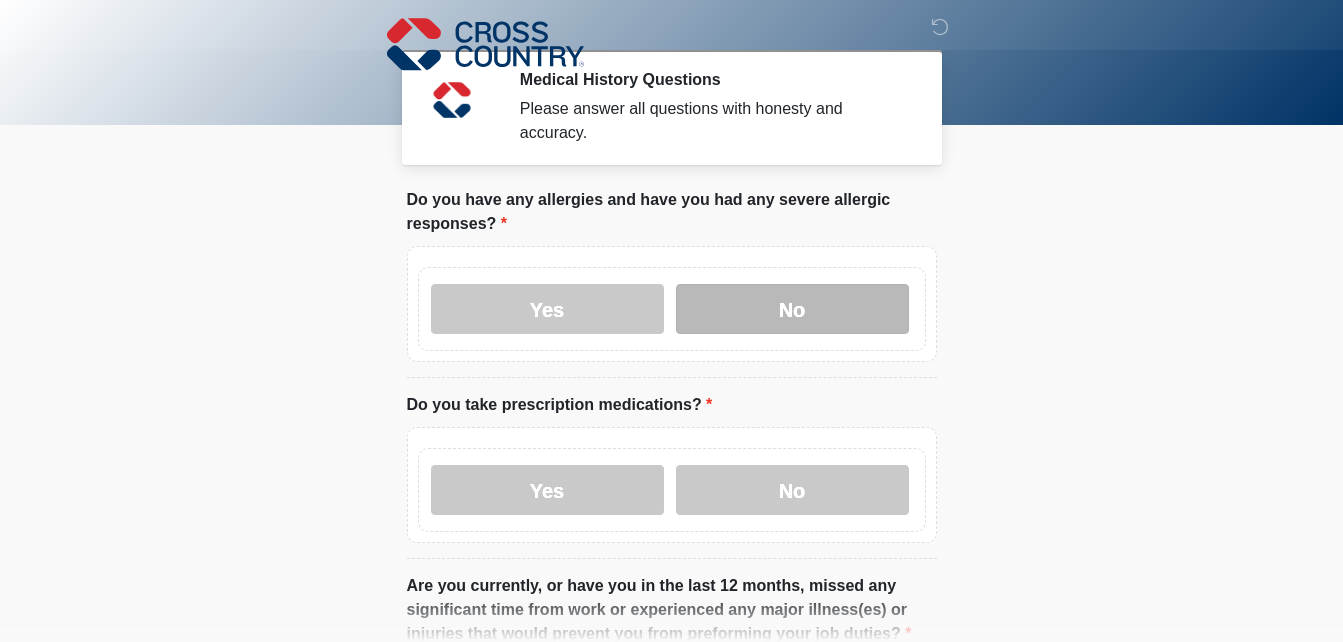 click on "No" at bounding box center (792, 309) 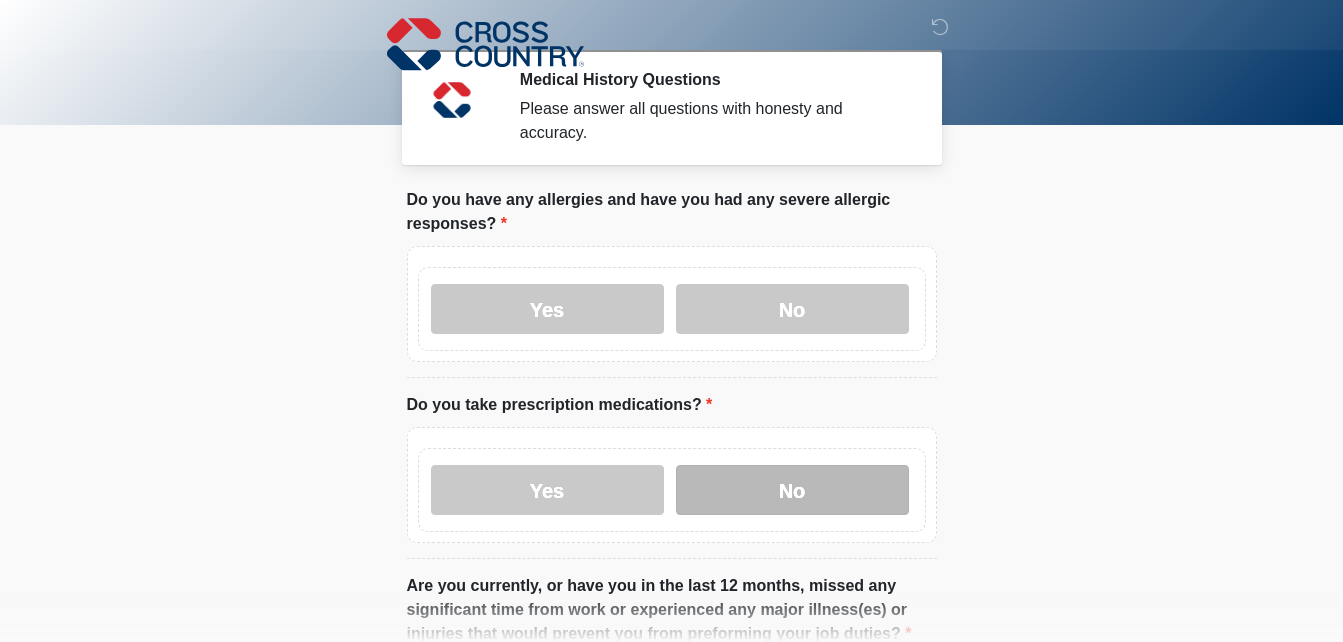 click on "No" at bounding box center [792, 490] 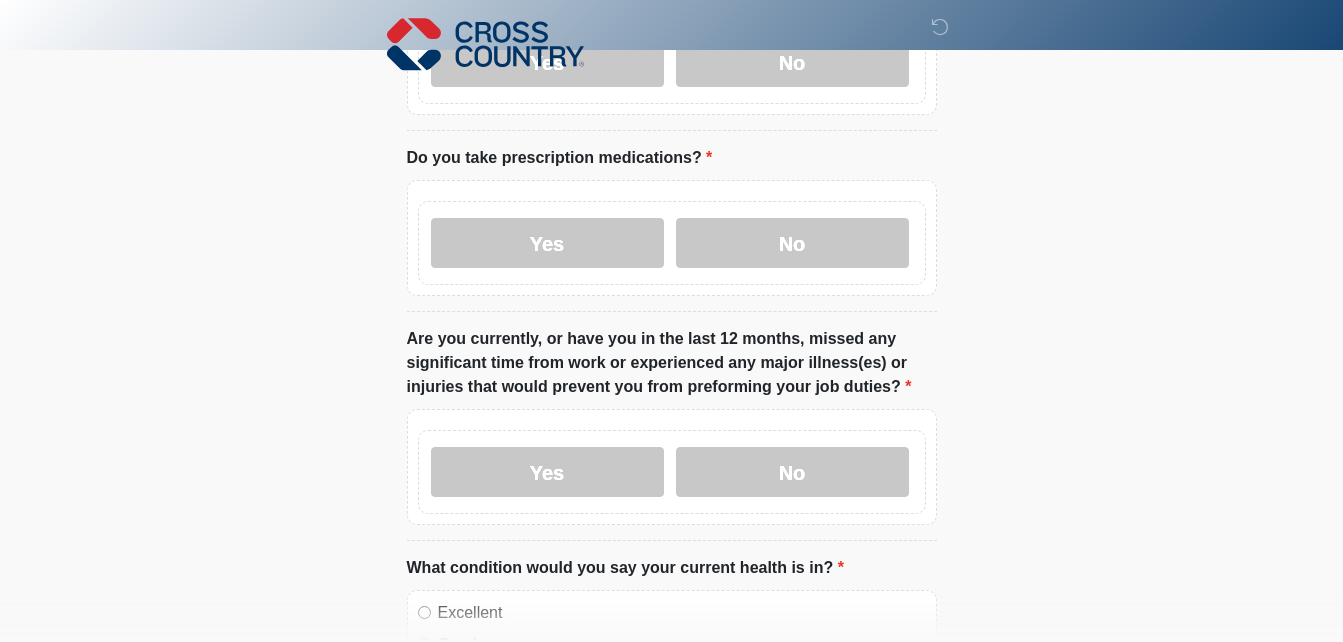scroll, scrollTop: 253, scrollLeft: 0, axis: vertical 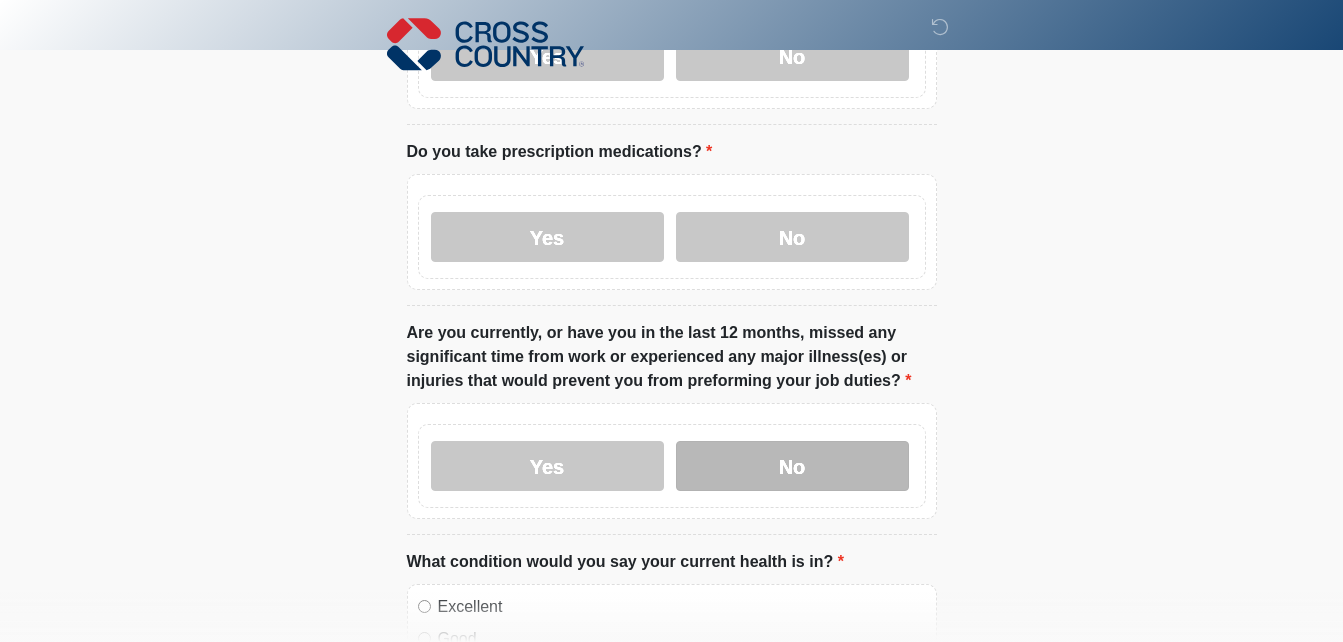 click on "No" at bounding box center (792, 466) 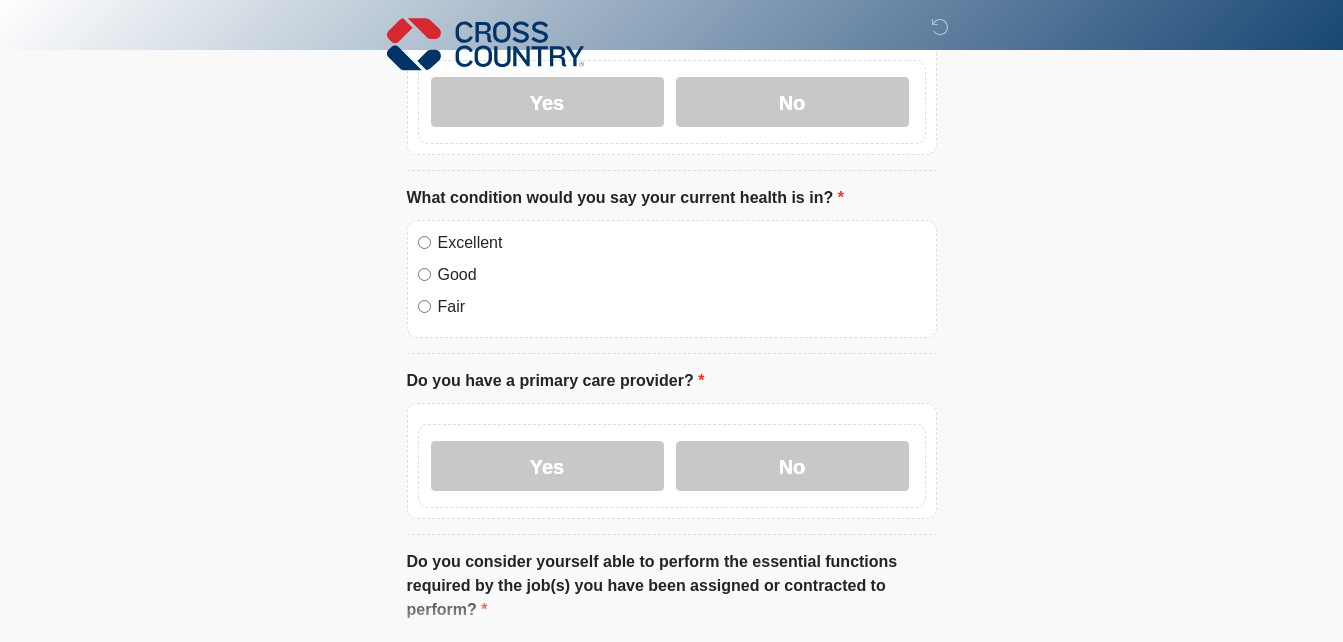 scroll, scrollTop: 626, scrollLeft: 0, axis: vertical 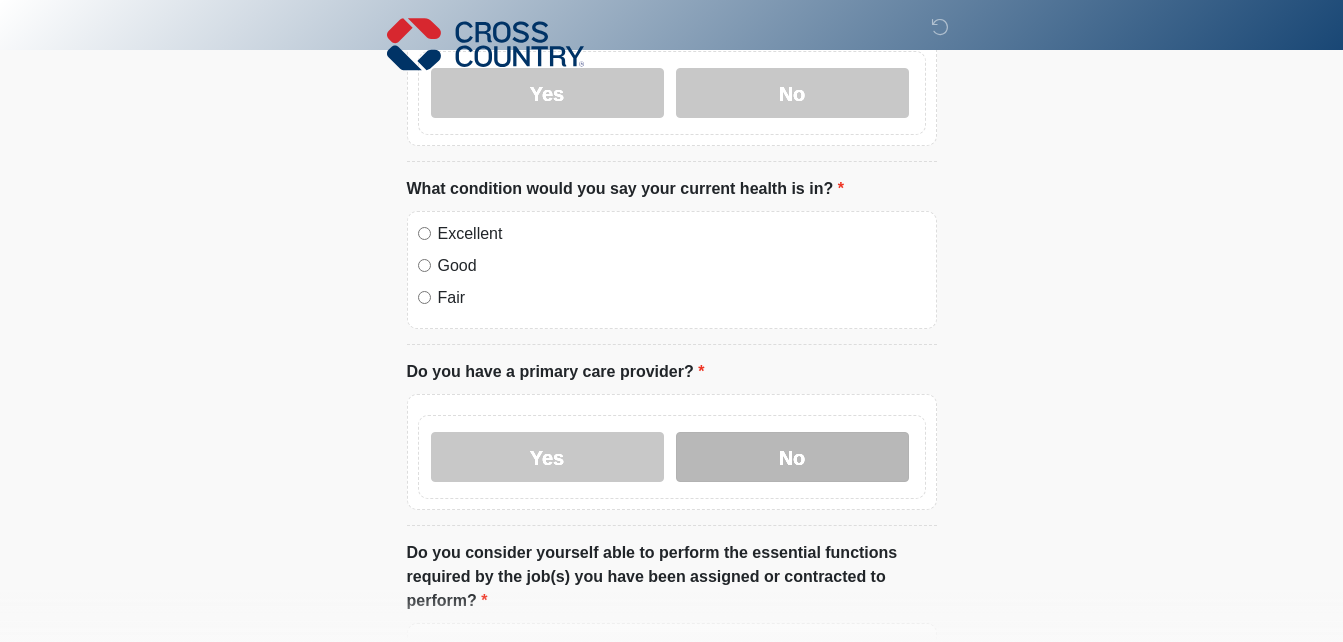 click on "No" at bounding box center (792, 457) 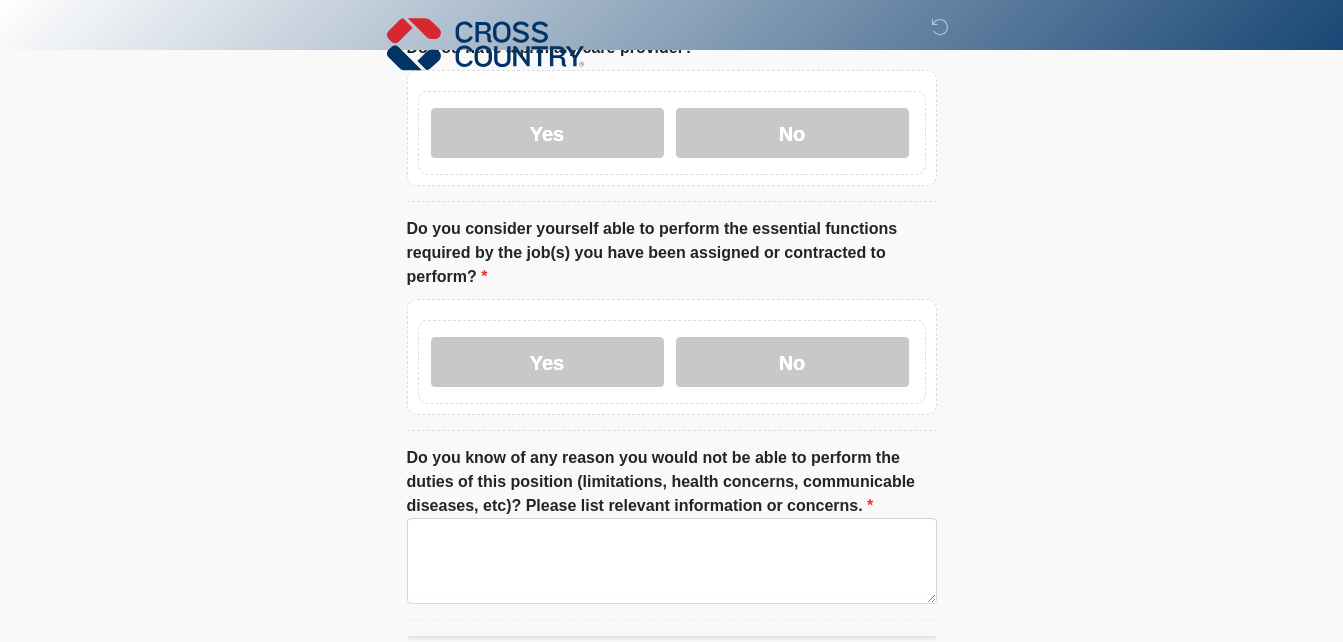 scroll, scrollTop: 953, scrollLeft: 0, axis: vertical 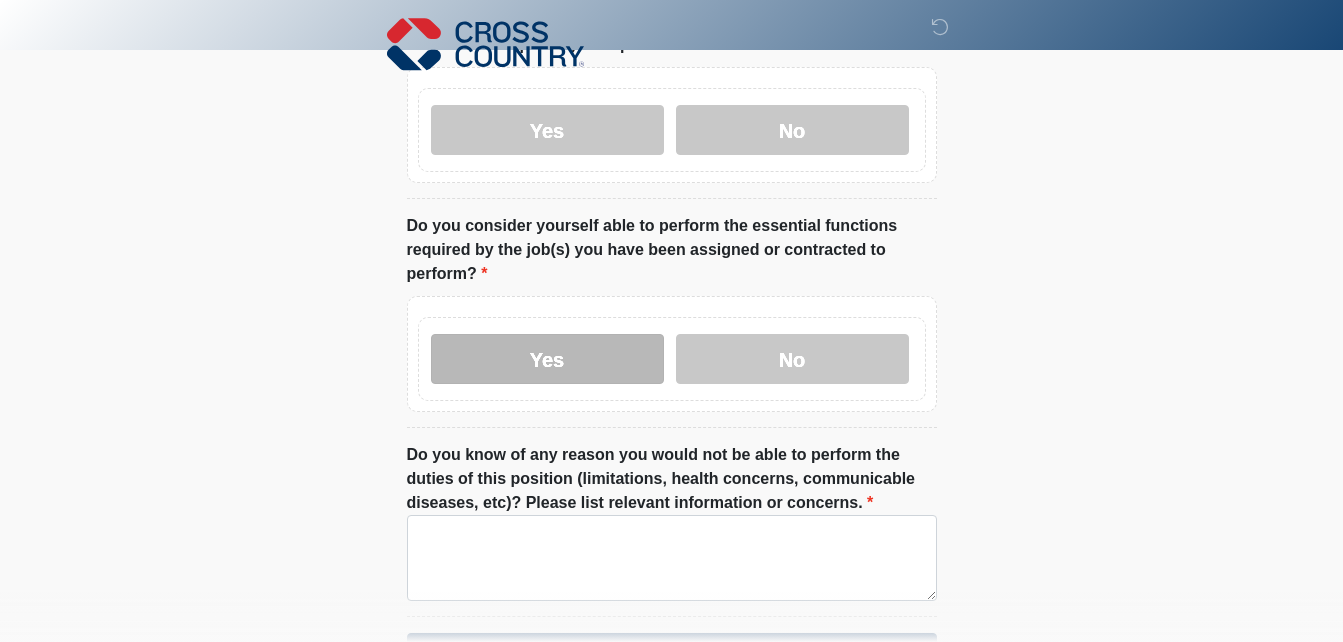 click on "Yes" at bounding box center (547, 359) 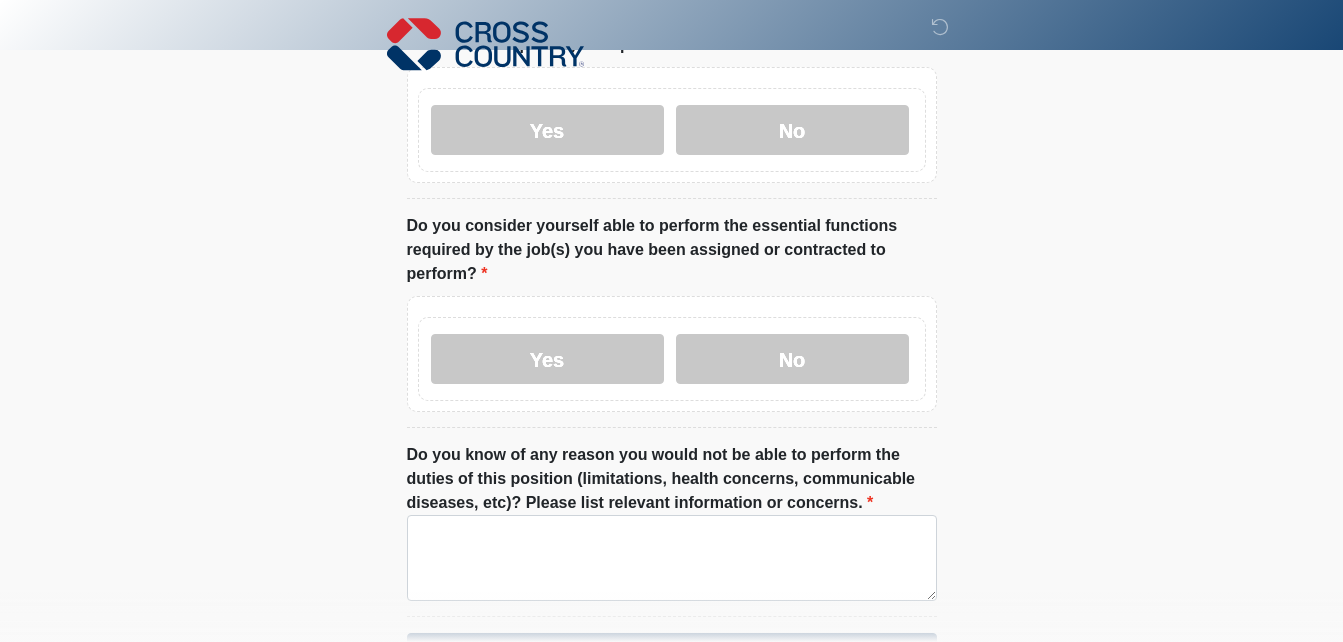 click on "Loading...
Connecting to your agent...
Please wait while we prepare your personalized experience.
Do you have any allergies and have you had any severe allergic responses?
Do you have any allergies and have you had any severe allergic responses?
Yes
No
Do you take prescription medications?
Do you take prescription medications?
Yes
No
Yes" at bounding box center [672, -47] 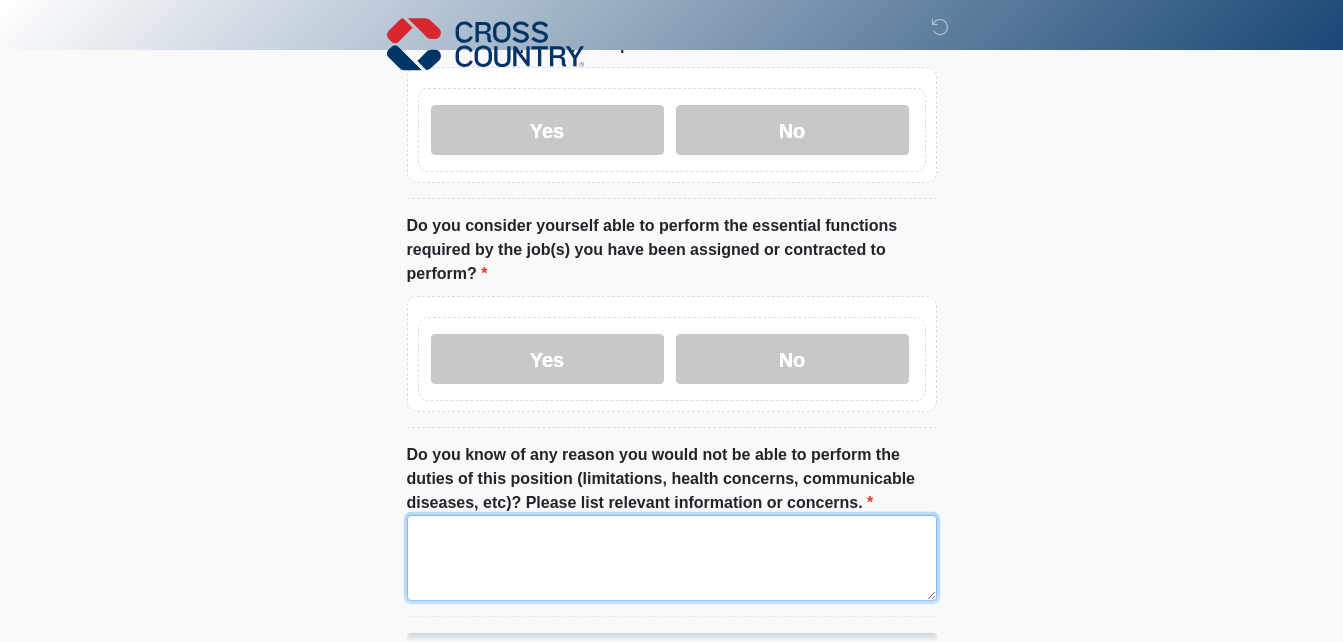 click on "Do you know of any reason you would not be able to perform the duties of this position (limitations, health concerns, communicable diseases, etc)?  Please list relevant information or concerns." at bounding box center (672, 558) 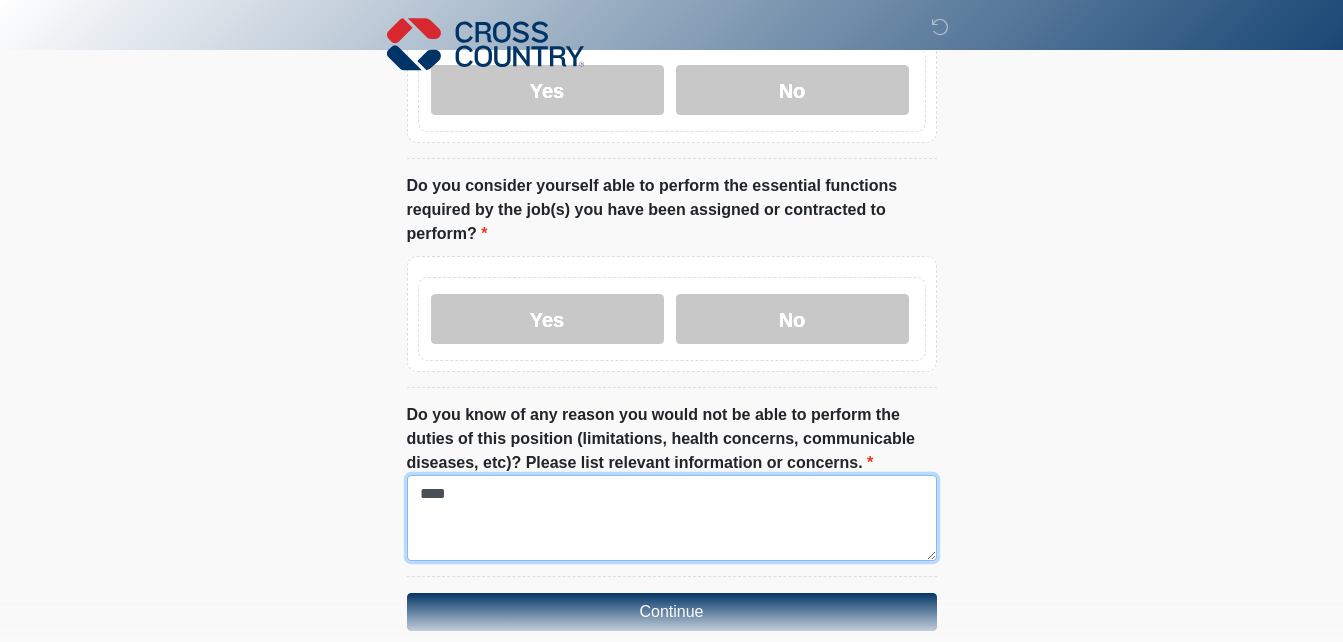 scroll, scrollTop: 1071, scrollLeft: 0, axis: vertical 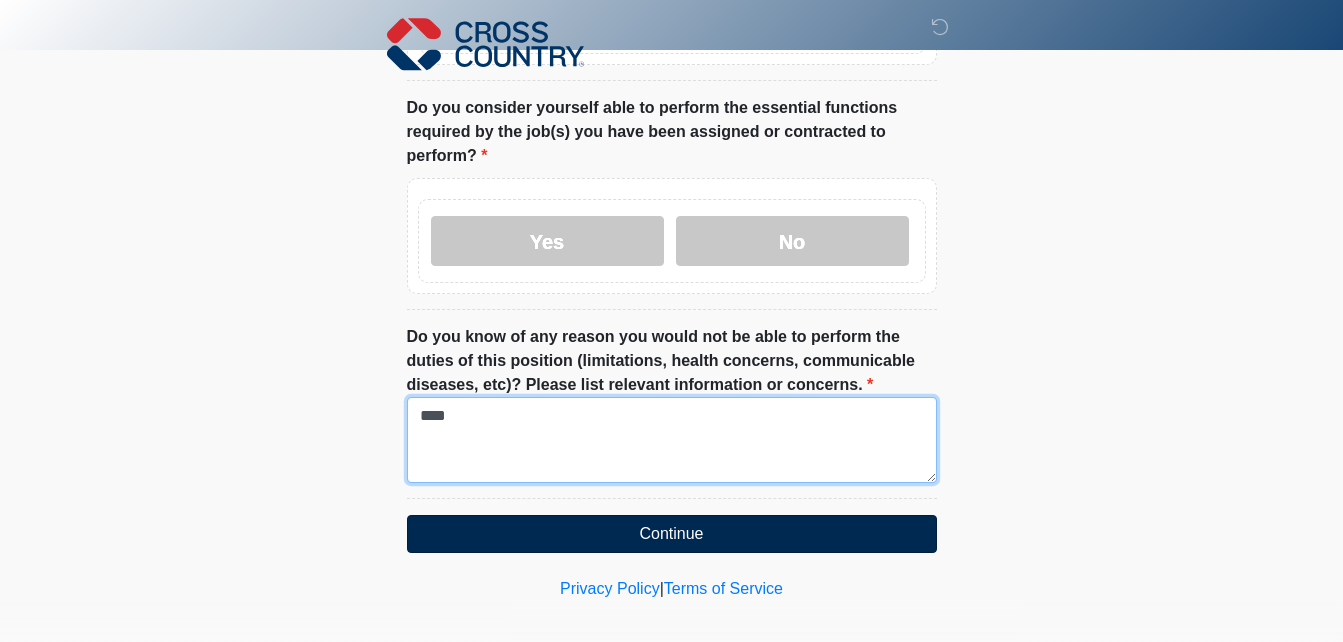 type on "****" 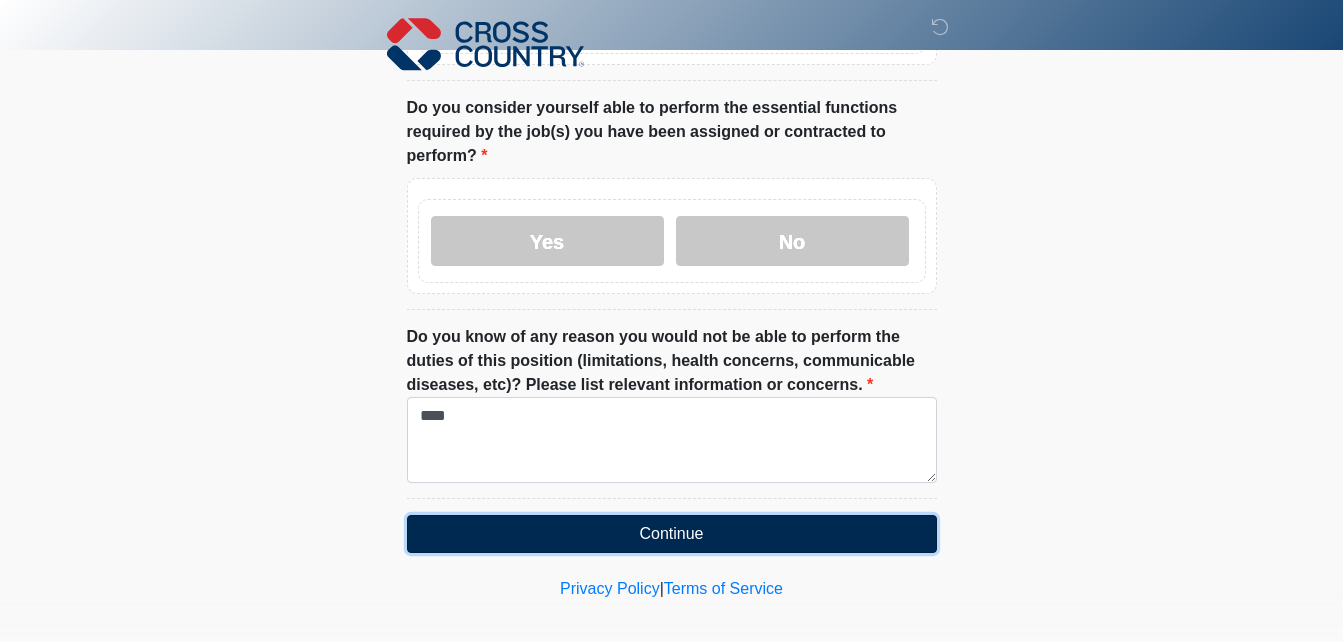 click on "Continue" at bounding box center (672, 534) 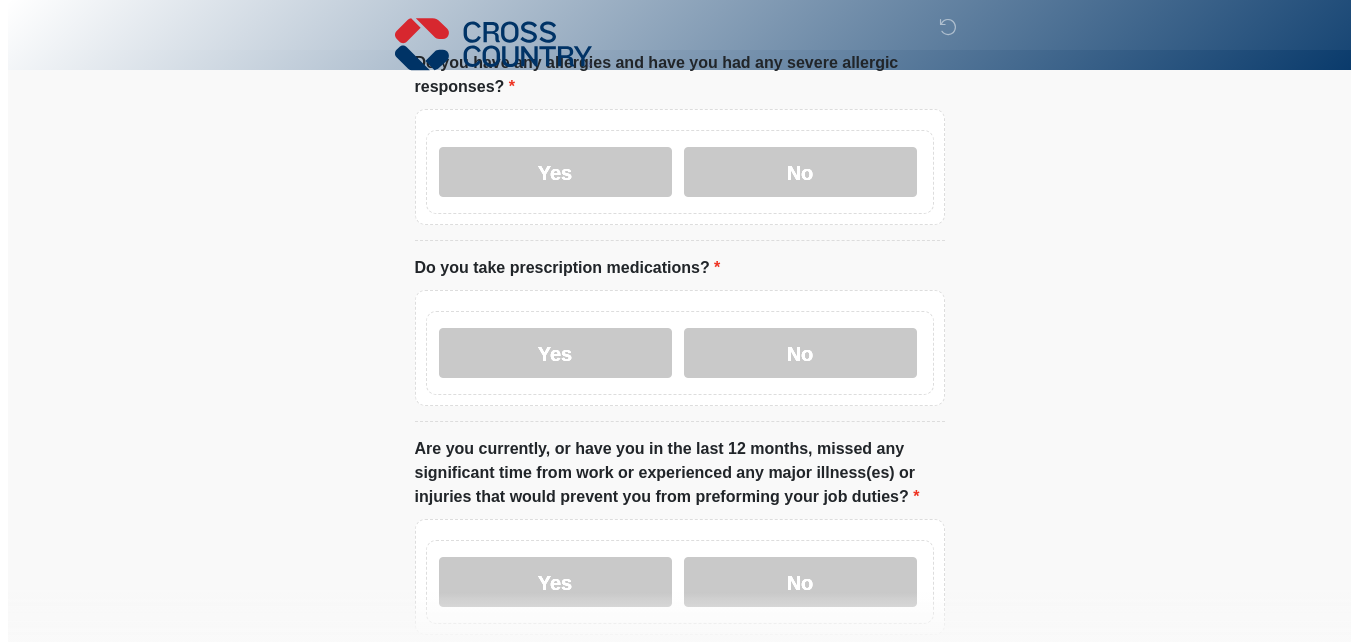scroll, scrollTop: 0, scrollLeft: 0, axis: both 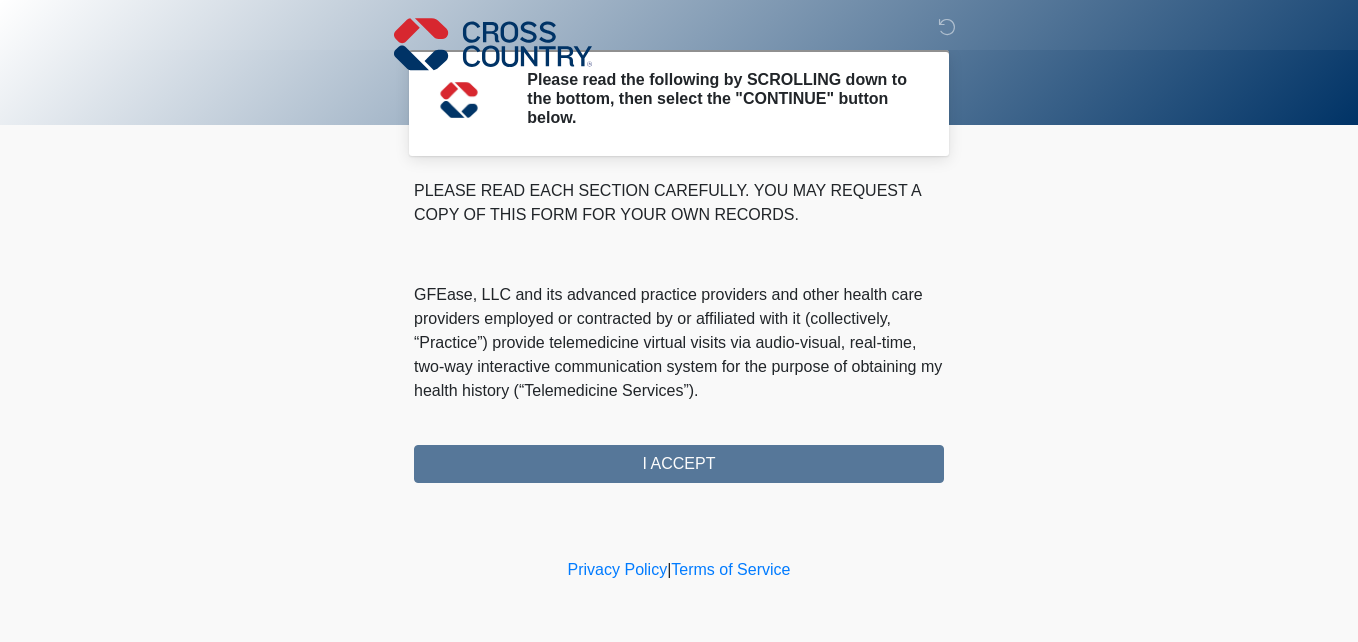 drag, startPoint x: 822, startPoint y: 494, endPoint x: 108, endPoint y: 360, distance: 726.4654 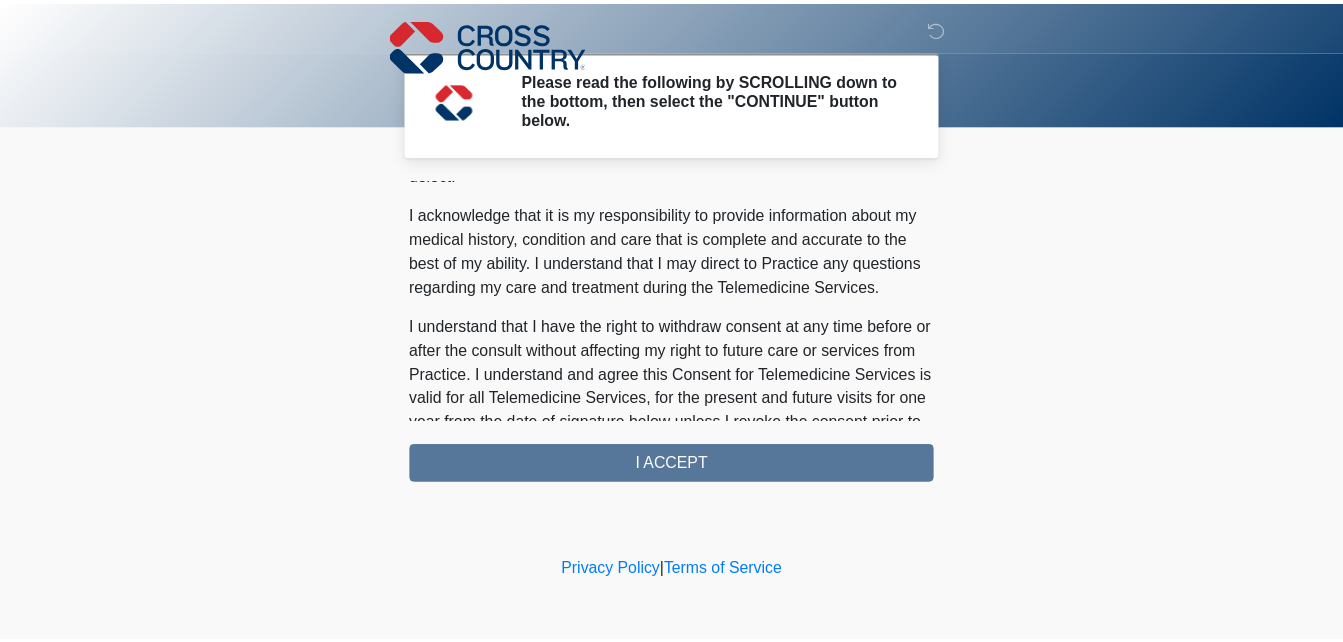 scroll, scrollTop: 1358, scrollLeft: 0, axis: vertical 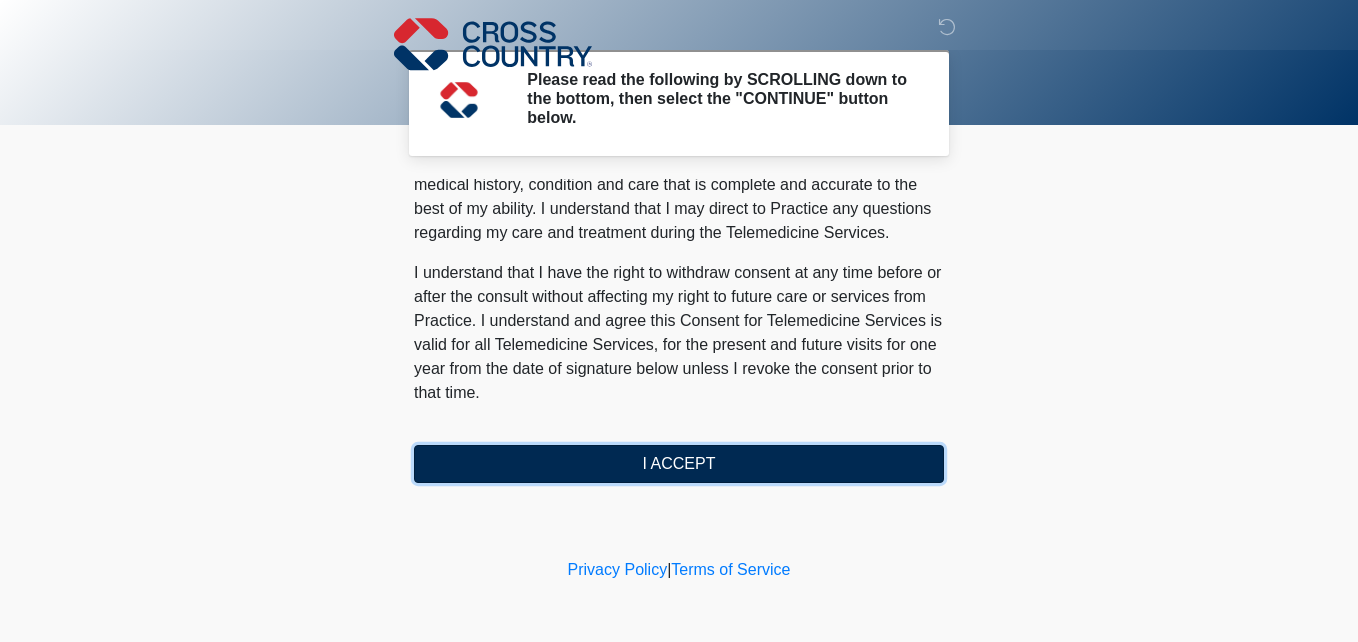 click on "I ACCEPT" at bounding box center [679, 464] 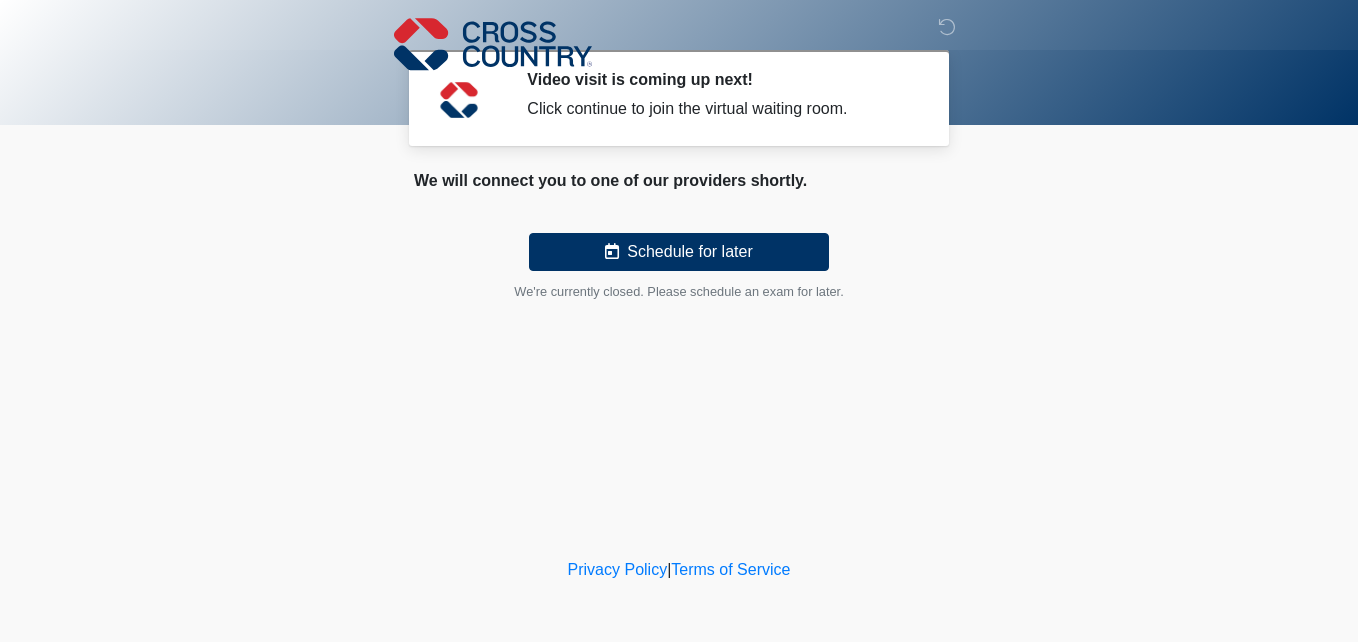 click on "Video visit is coming up next!
Click continue to join the virtual waiting room." at bounding box center [720, 98] 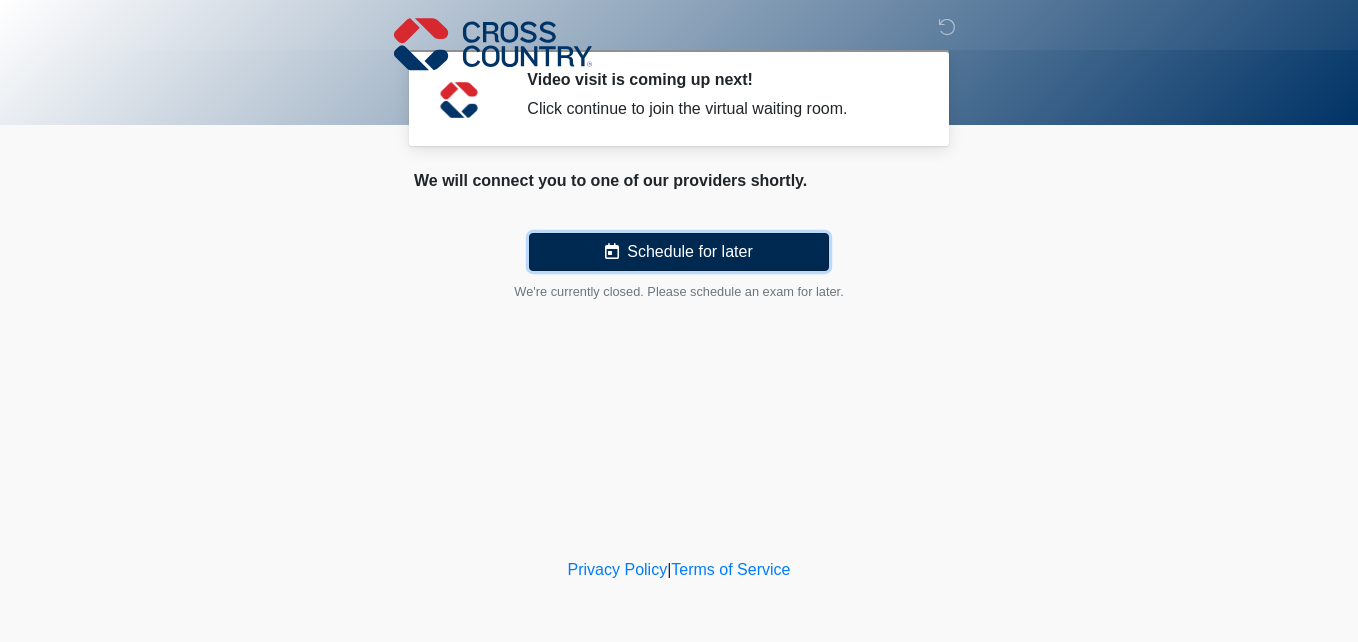 click on "Schedule for later" at bounding box center (679, 252) 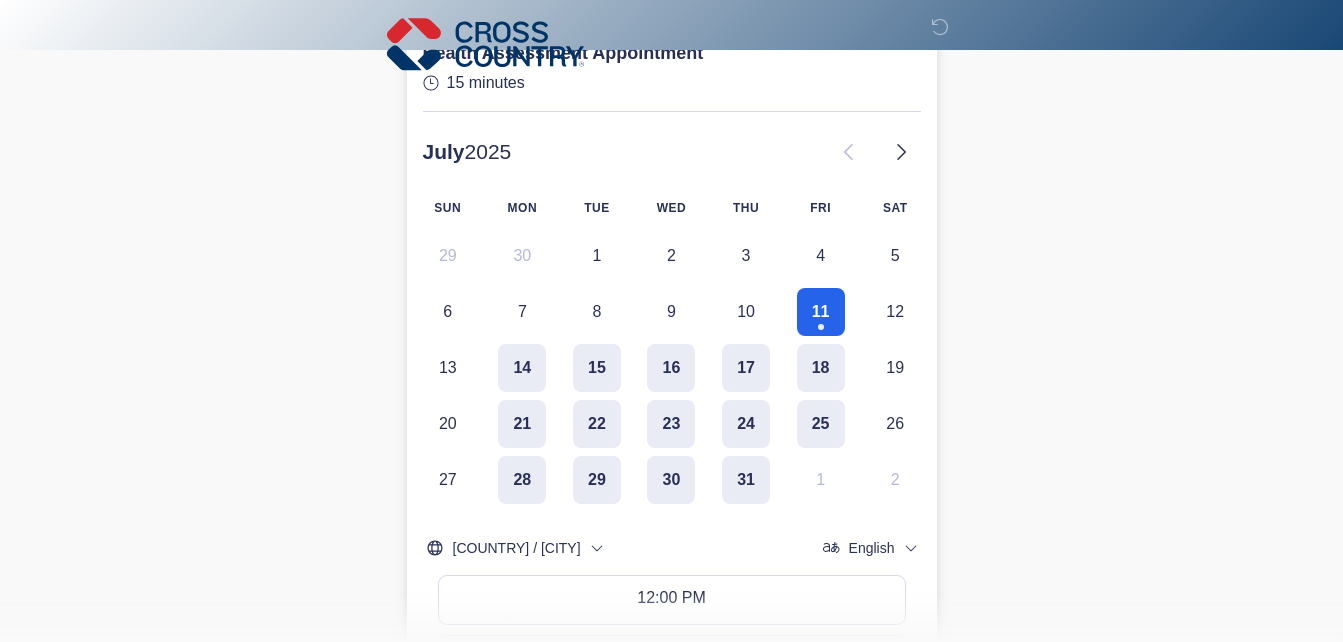 scroll, scrollTop: 253, scrollLeft: 0, axis: vertical 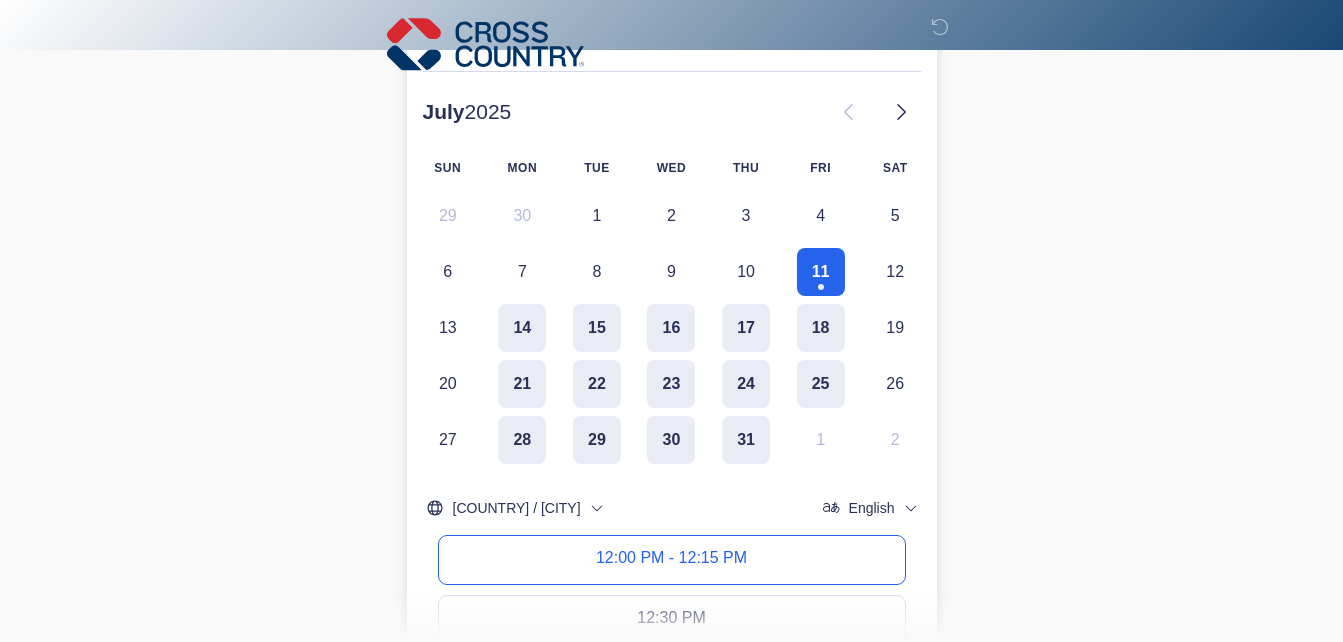 click on "12:00 PM - 12:15 PM" at bounding box center (672, 560) 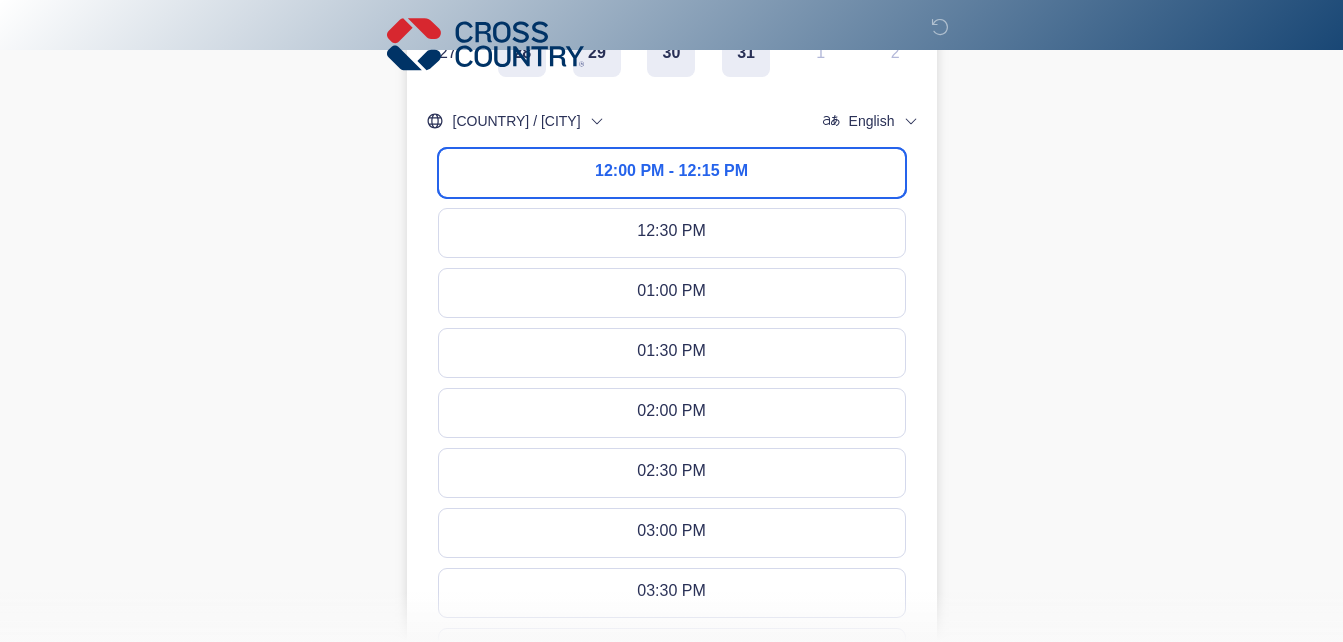 scroll, scrollTop: 693, scrollLeft: 0, axis: vertical 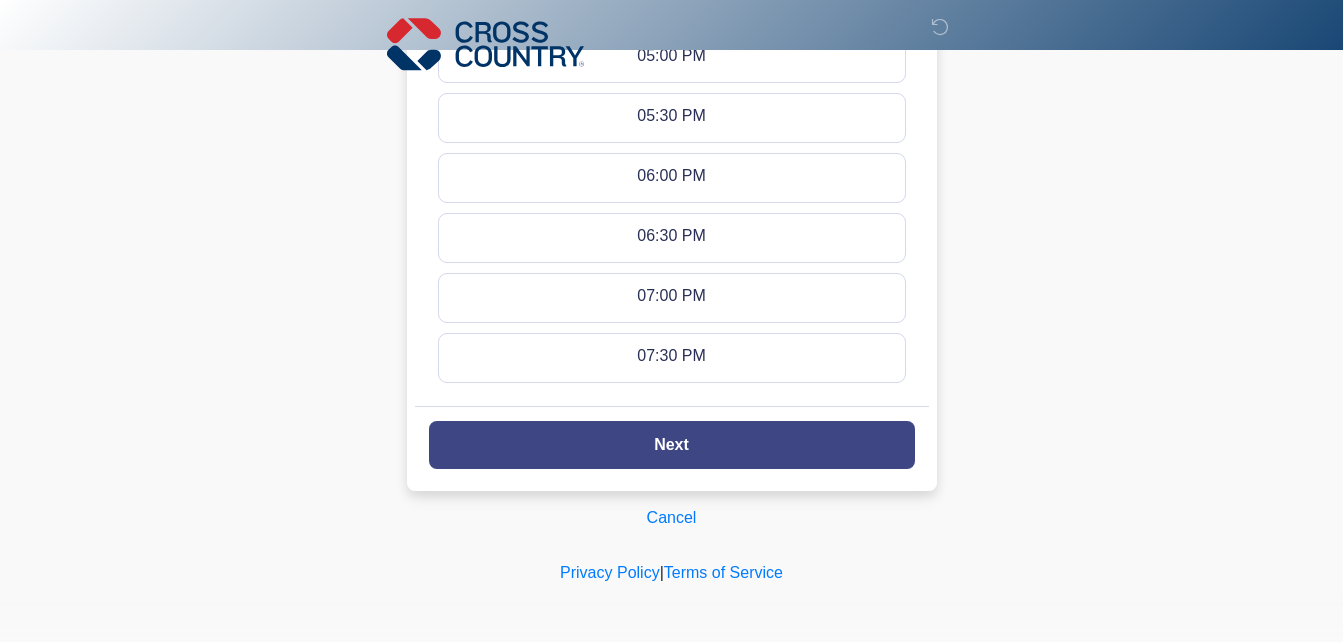 click on "Next" 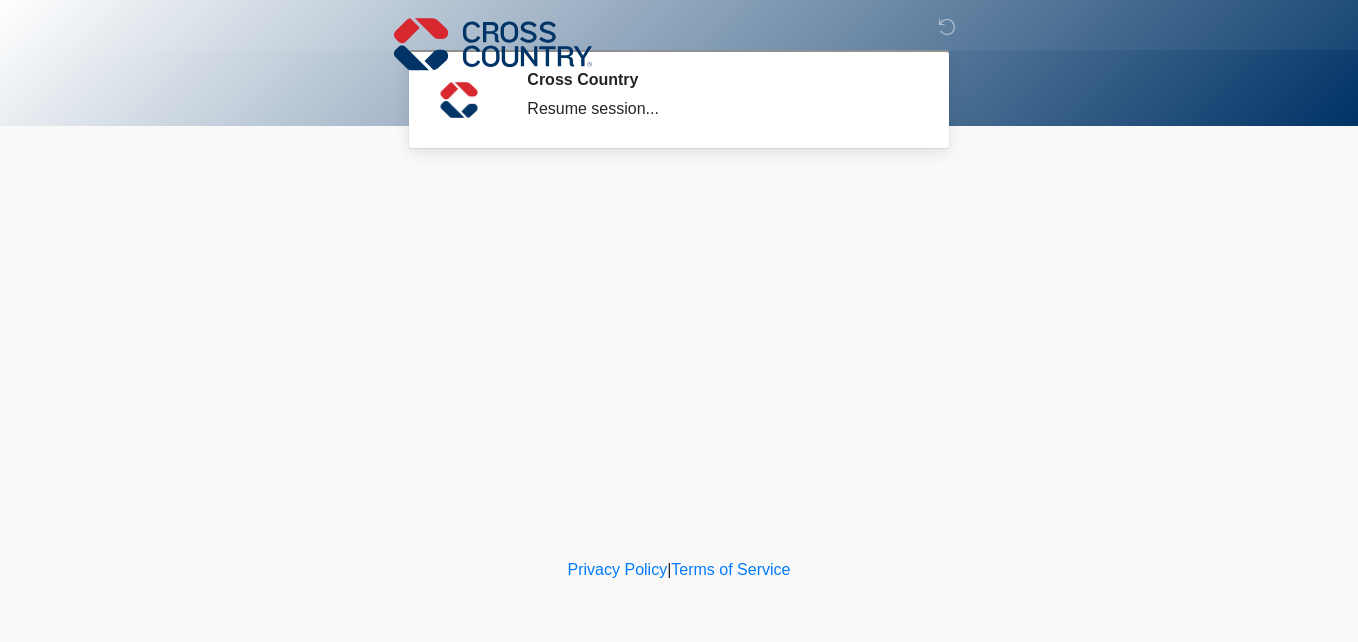 scroll, scrollTop: 0, scrollLeft: 0, axis: both 